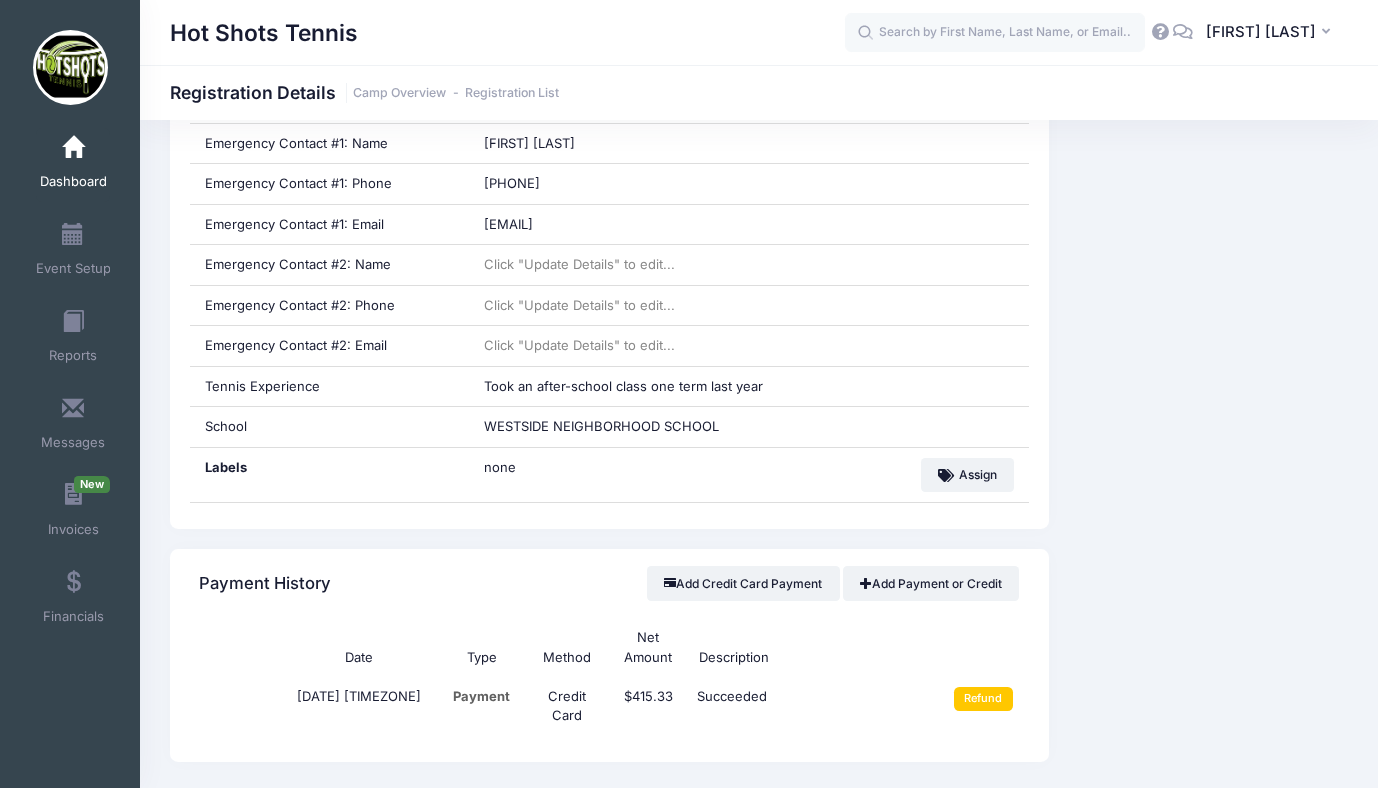 click at bounding box center (73, 148) 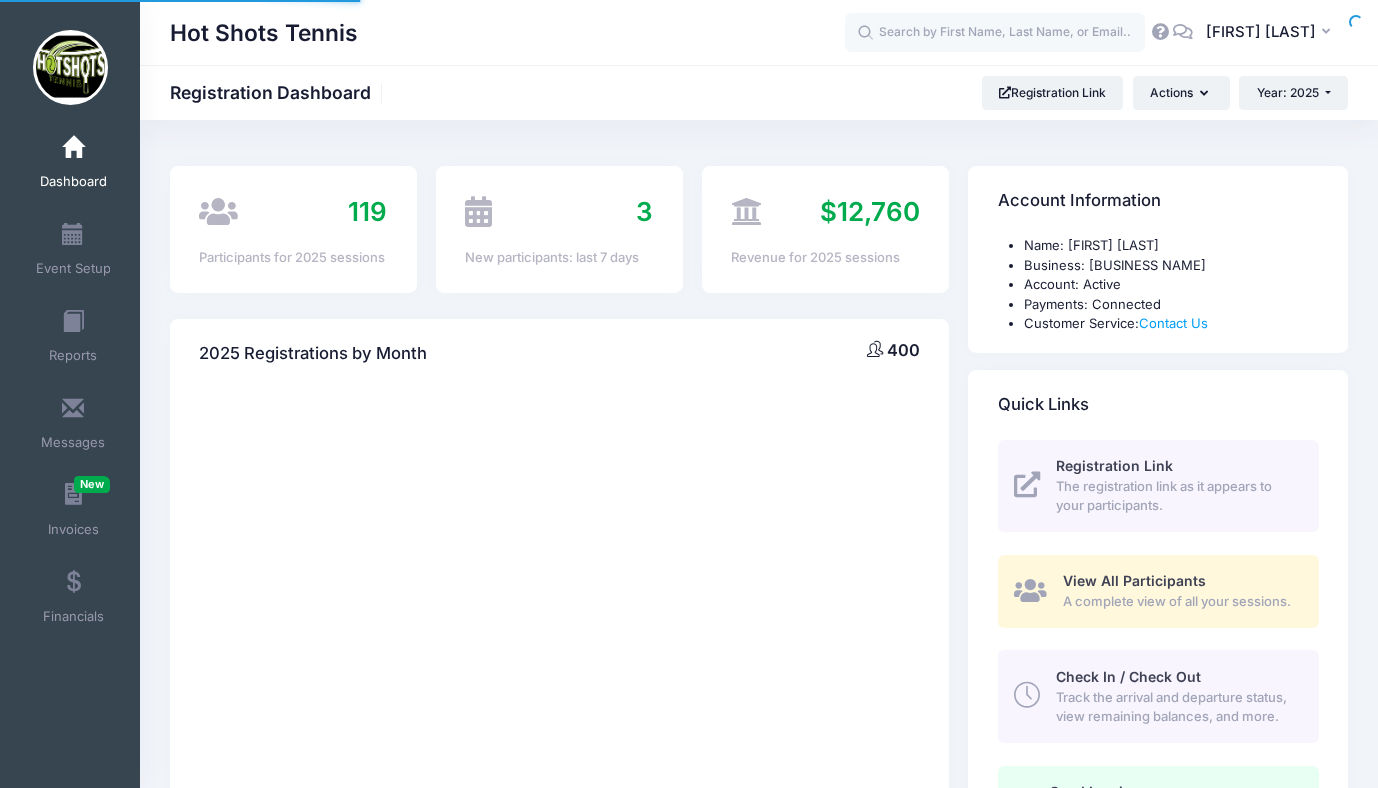 scroll, scrollTop: 0, scrollLeft: 0, axis: both 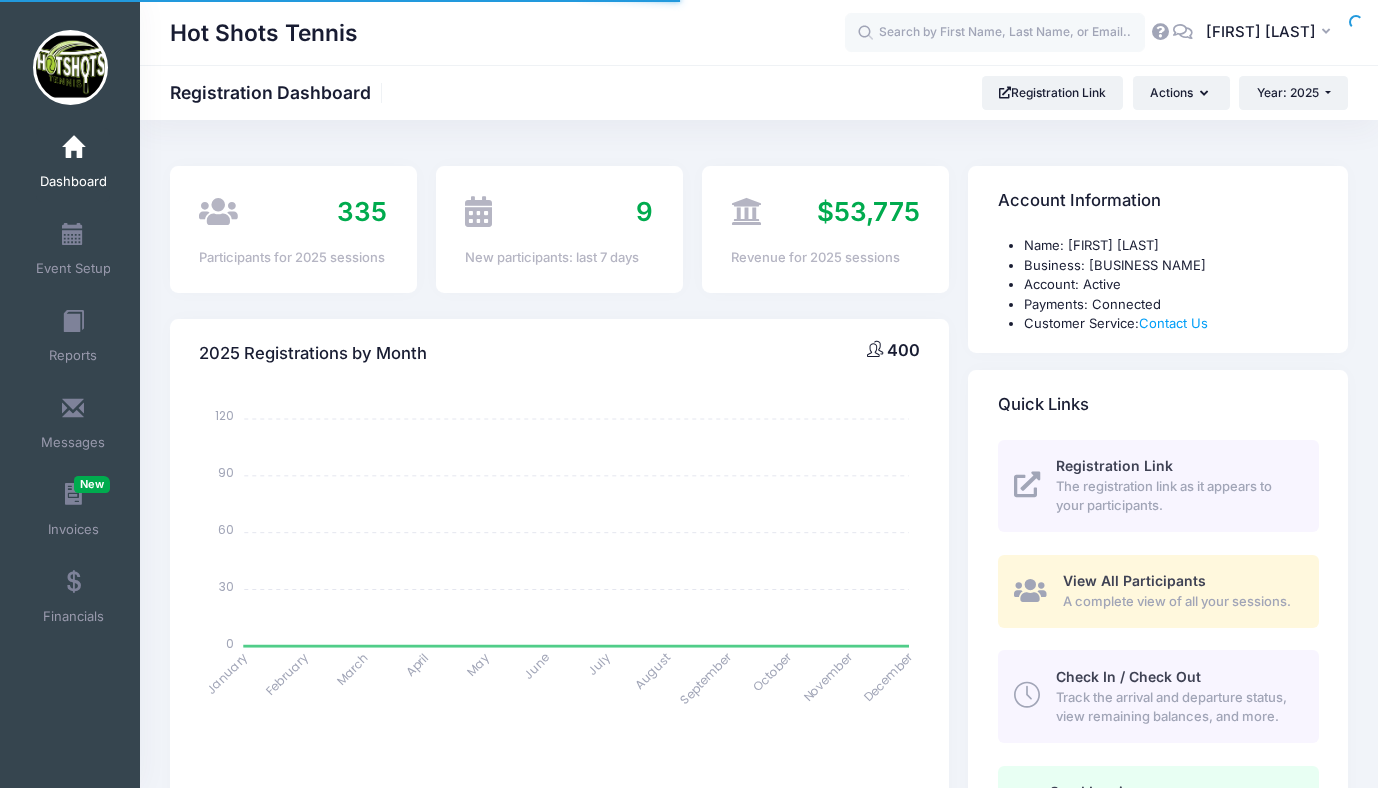 select 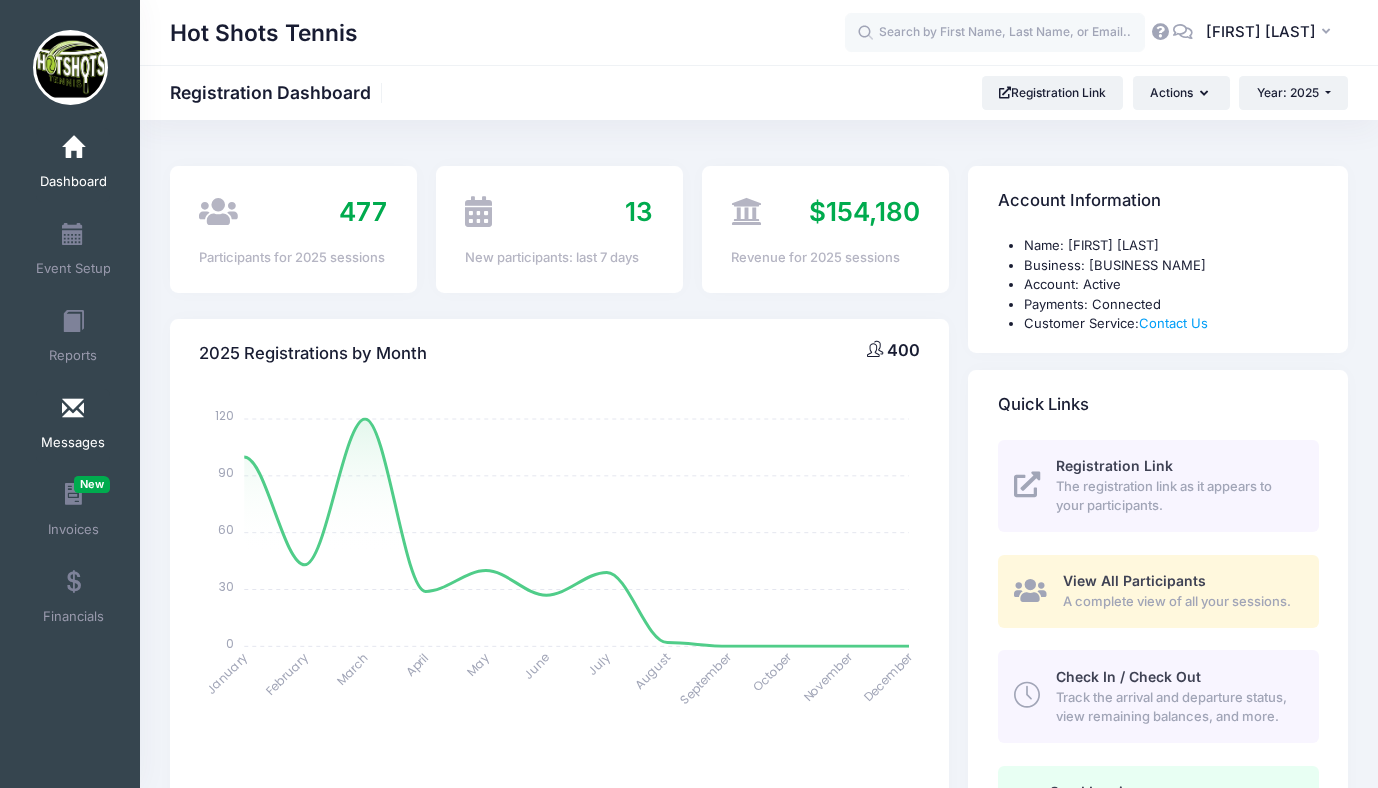 click at bounding box center (73, 409) 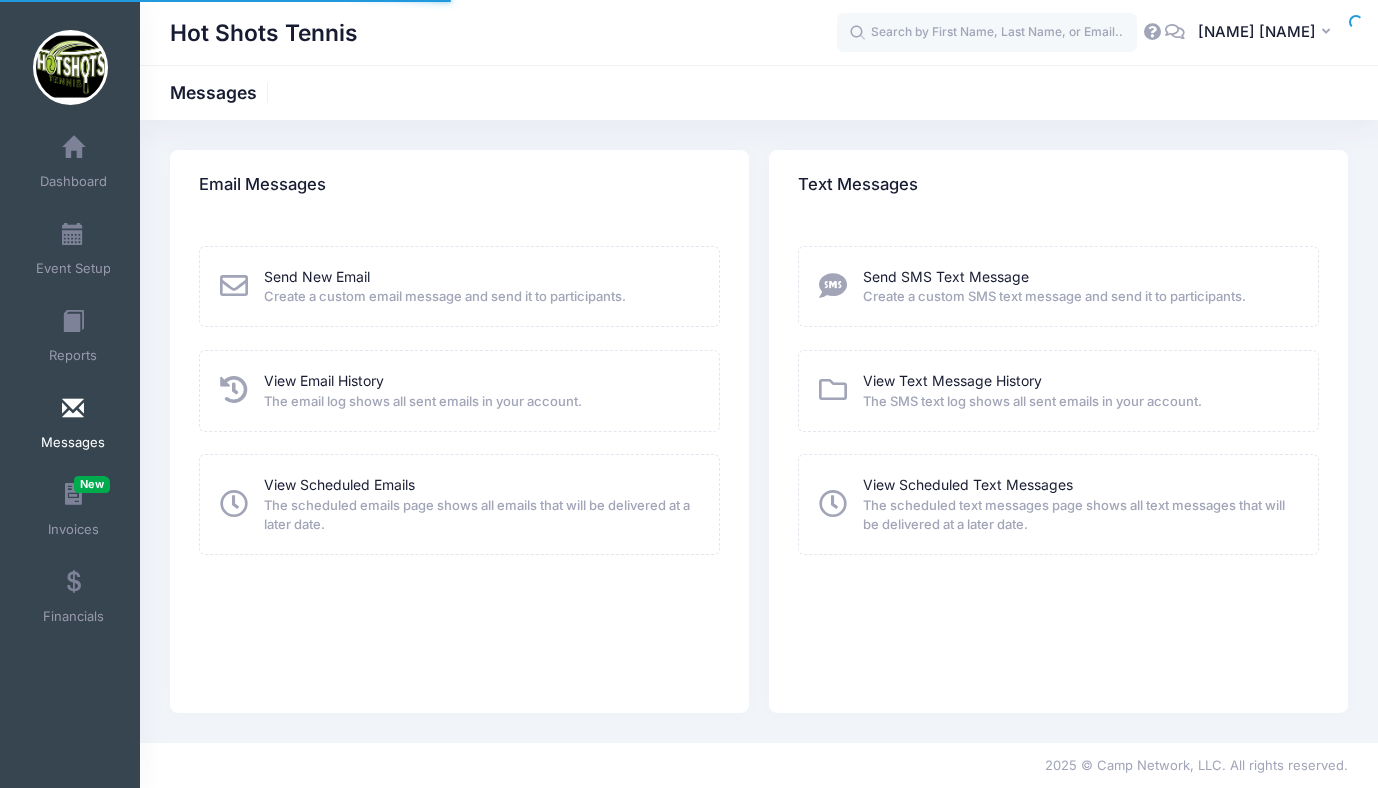scroll, scrollTop: 0, scrollLeft: 0, axis: both 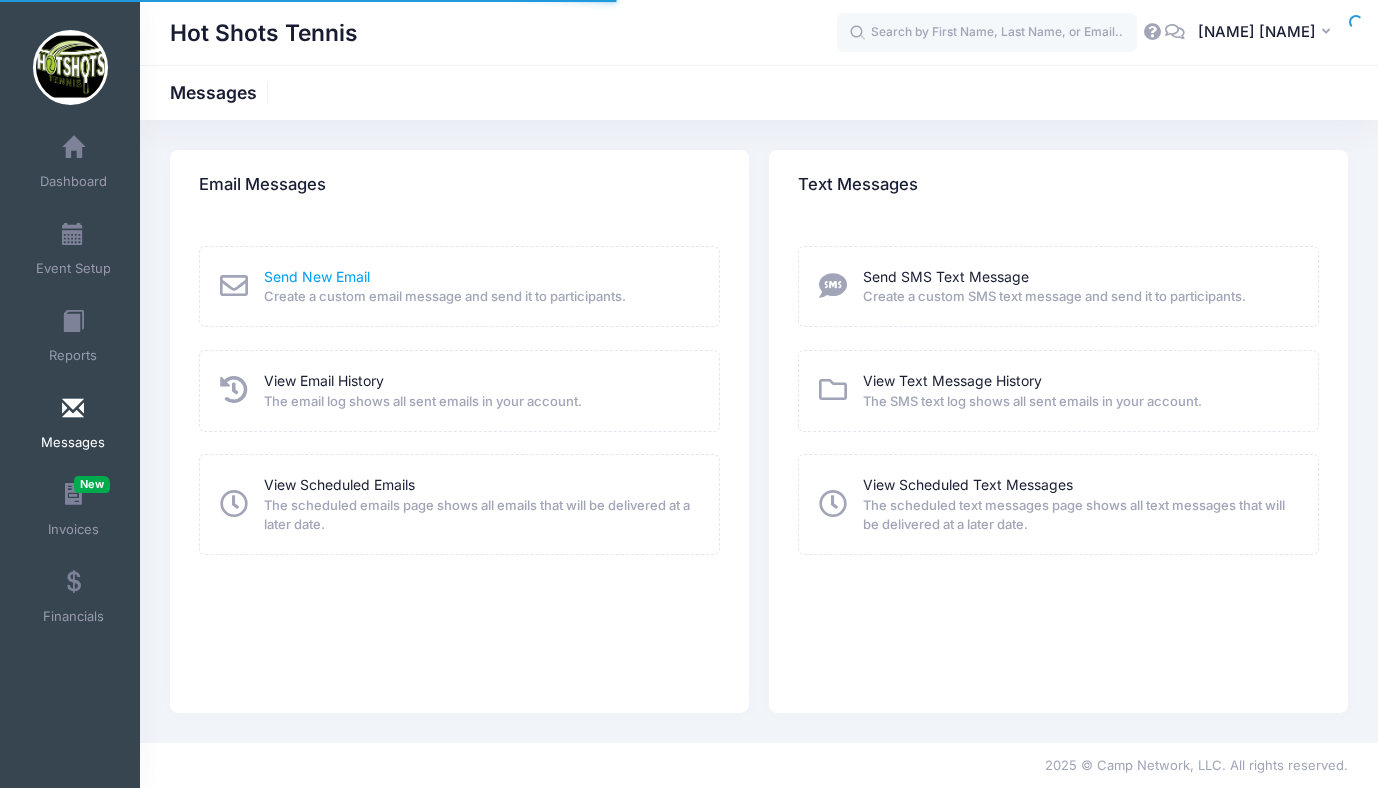 click on "Send New Email" at bounding box center (317, 276) 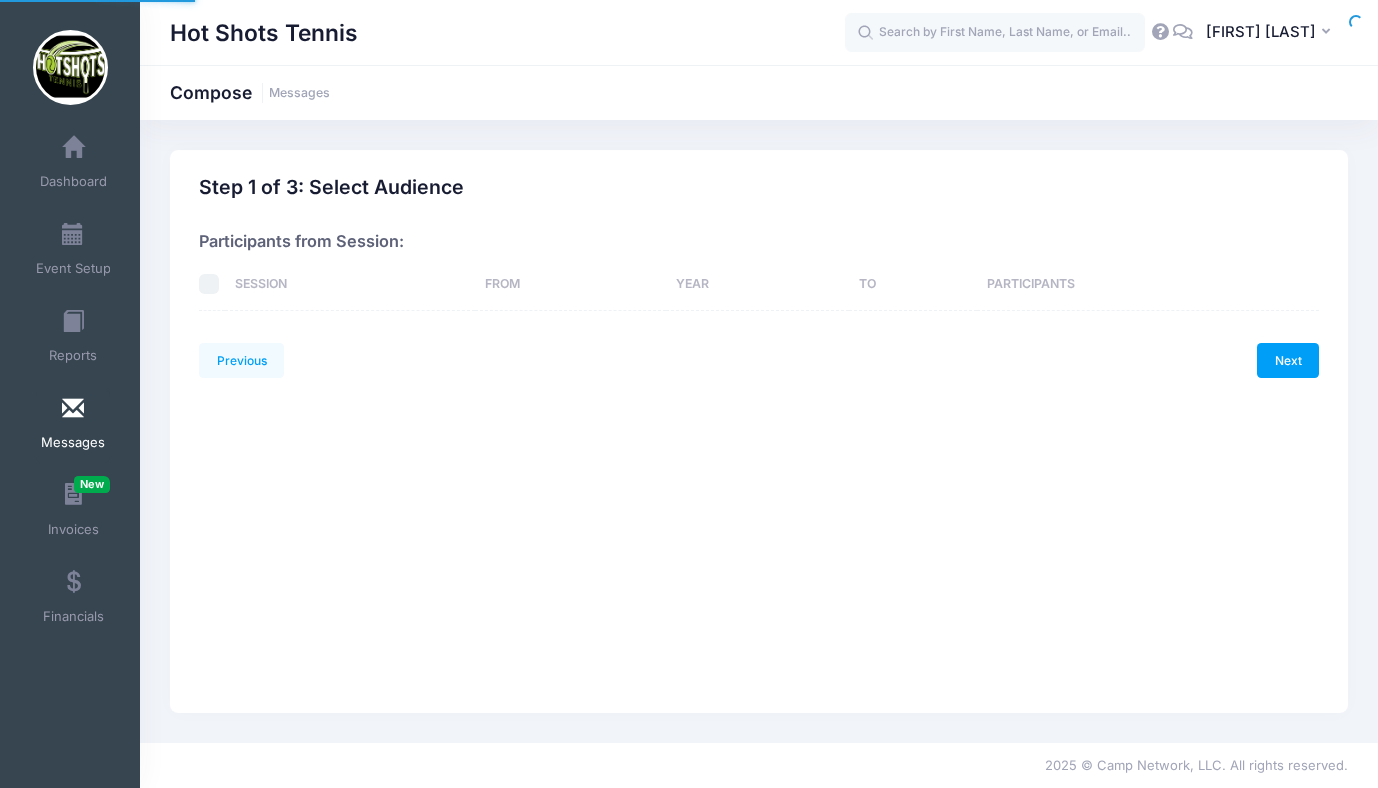 scroll, scrollTop: 0, scrollLeft: 0, axis: both 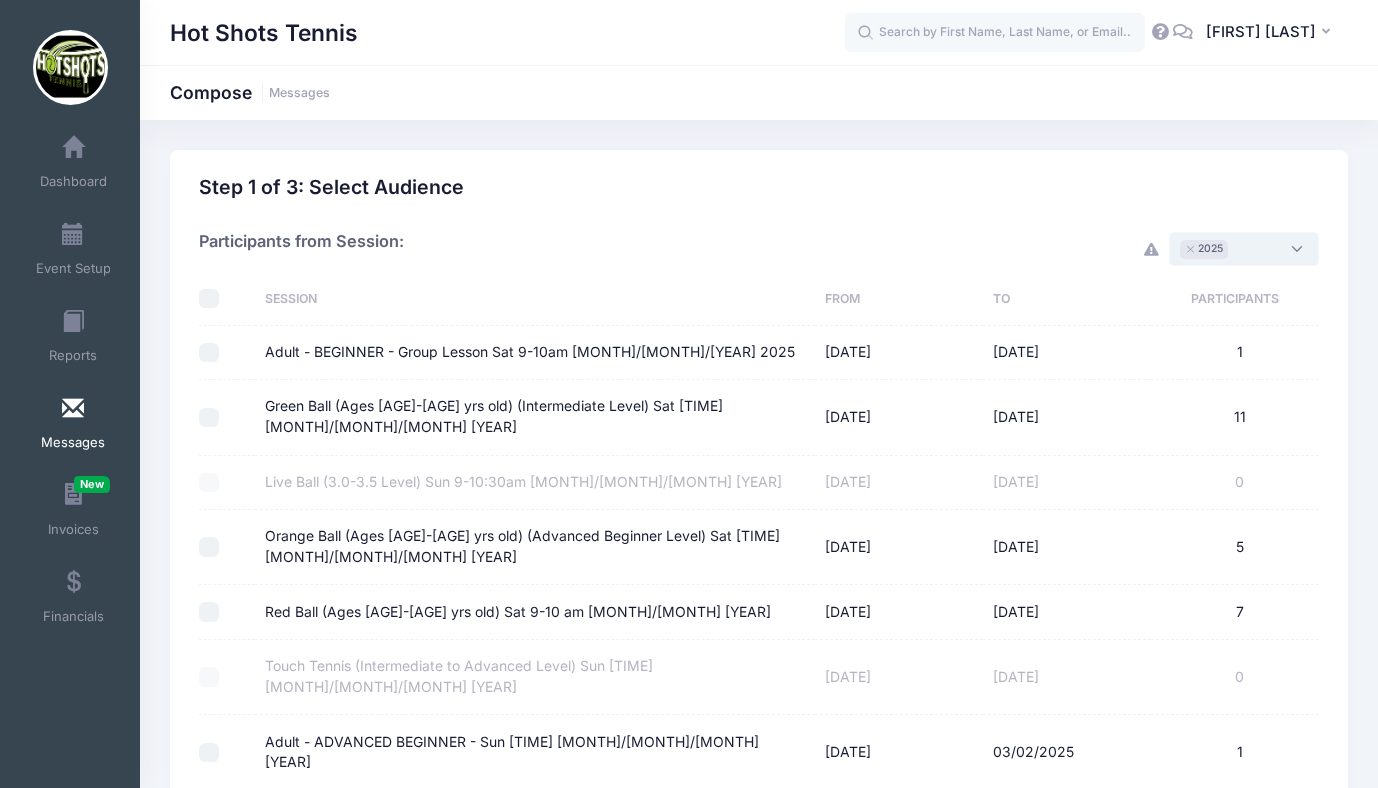 click on "× 2025" at bounding box center (1244, 249) 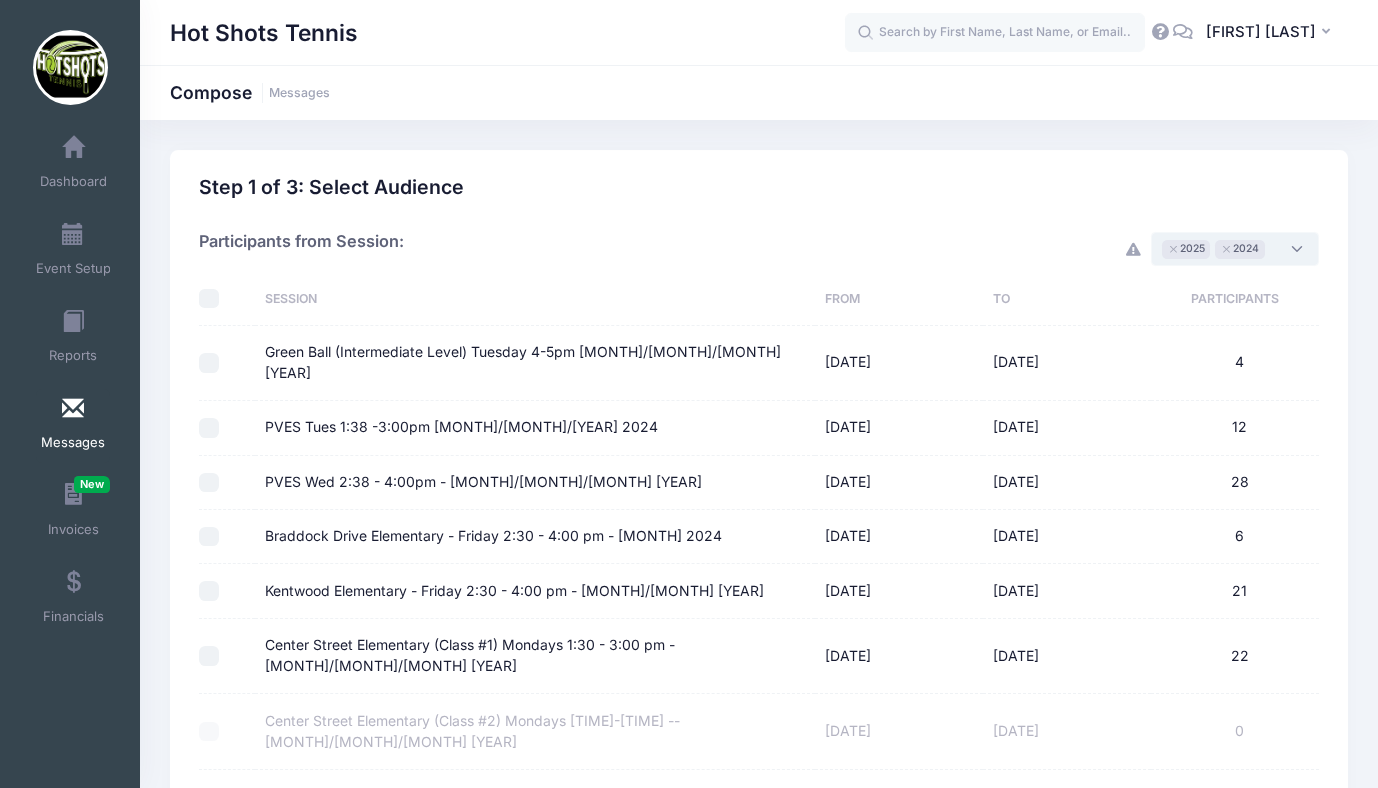 click at bounding box center (209, 299) 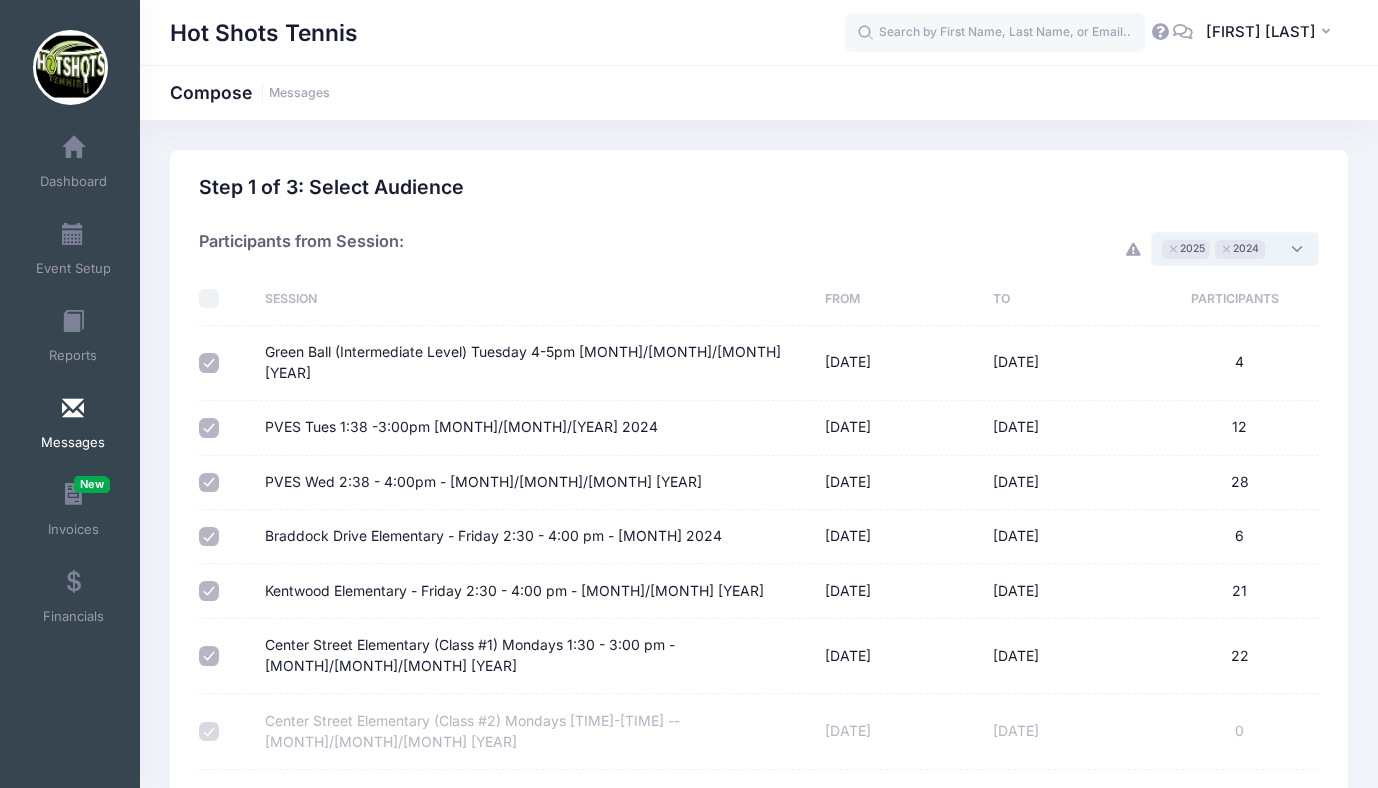 checkbox on "true" 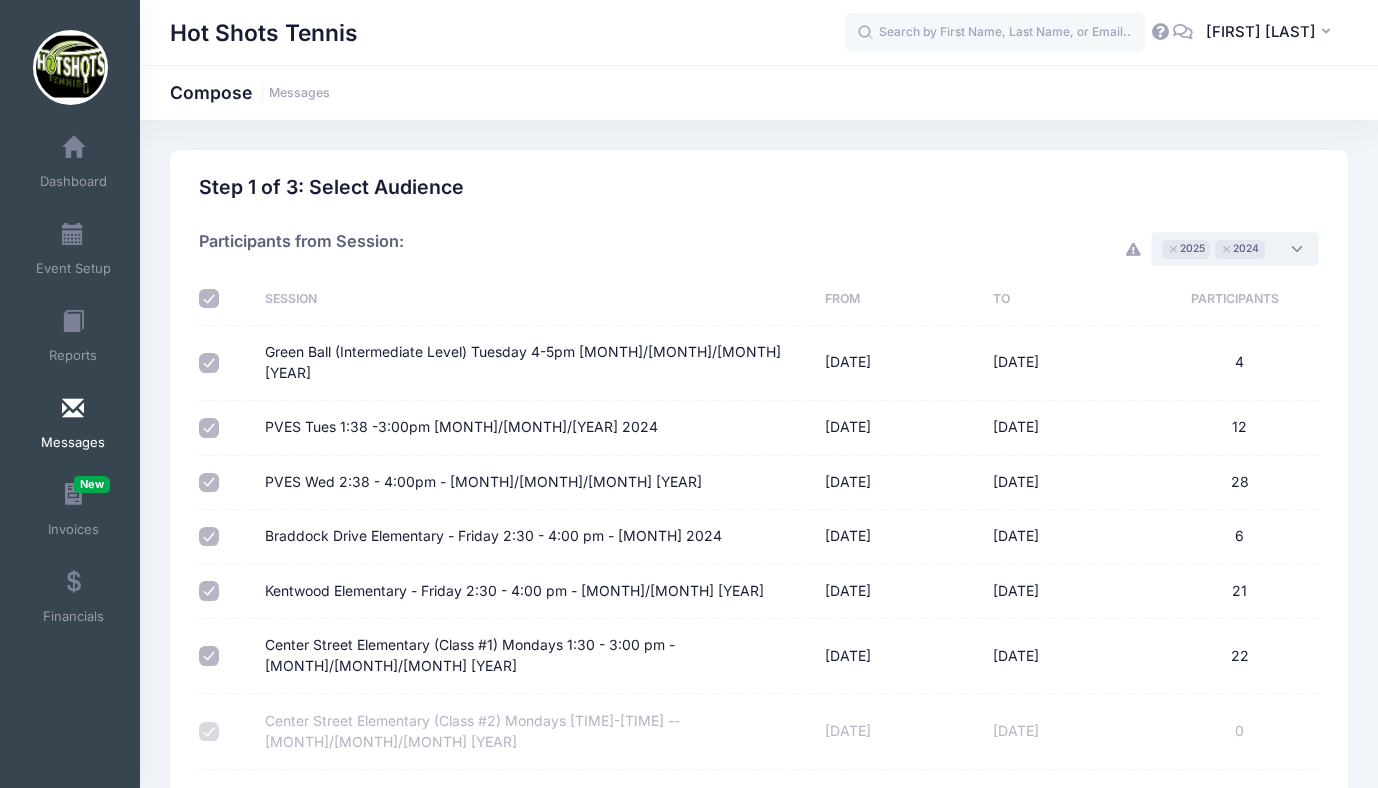 checkbox on "true" 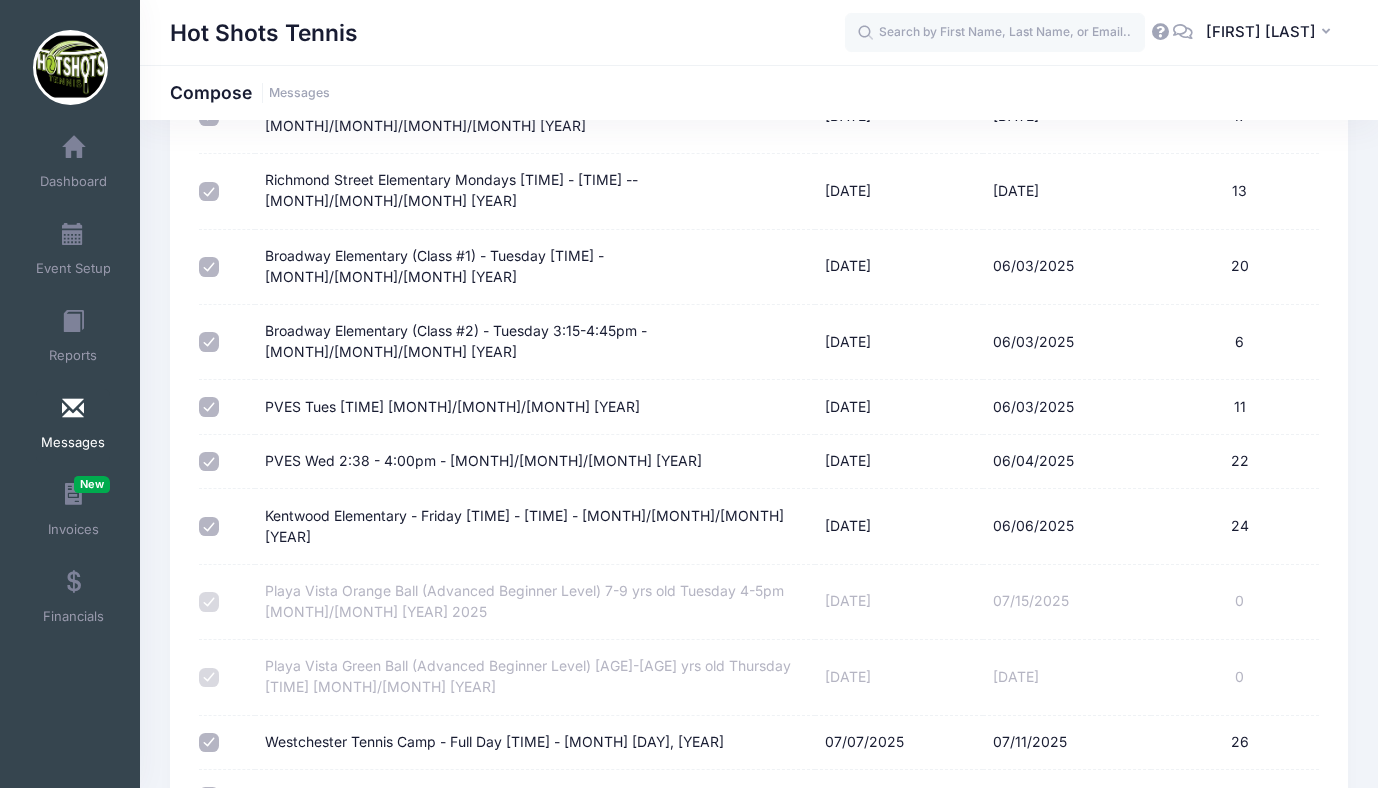 scroll, scrollTop: 7878, scrollLeft: 0, axis: vertical 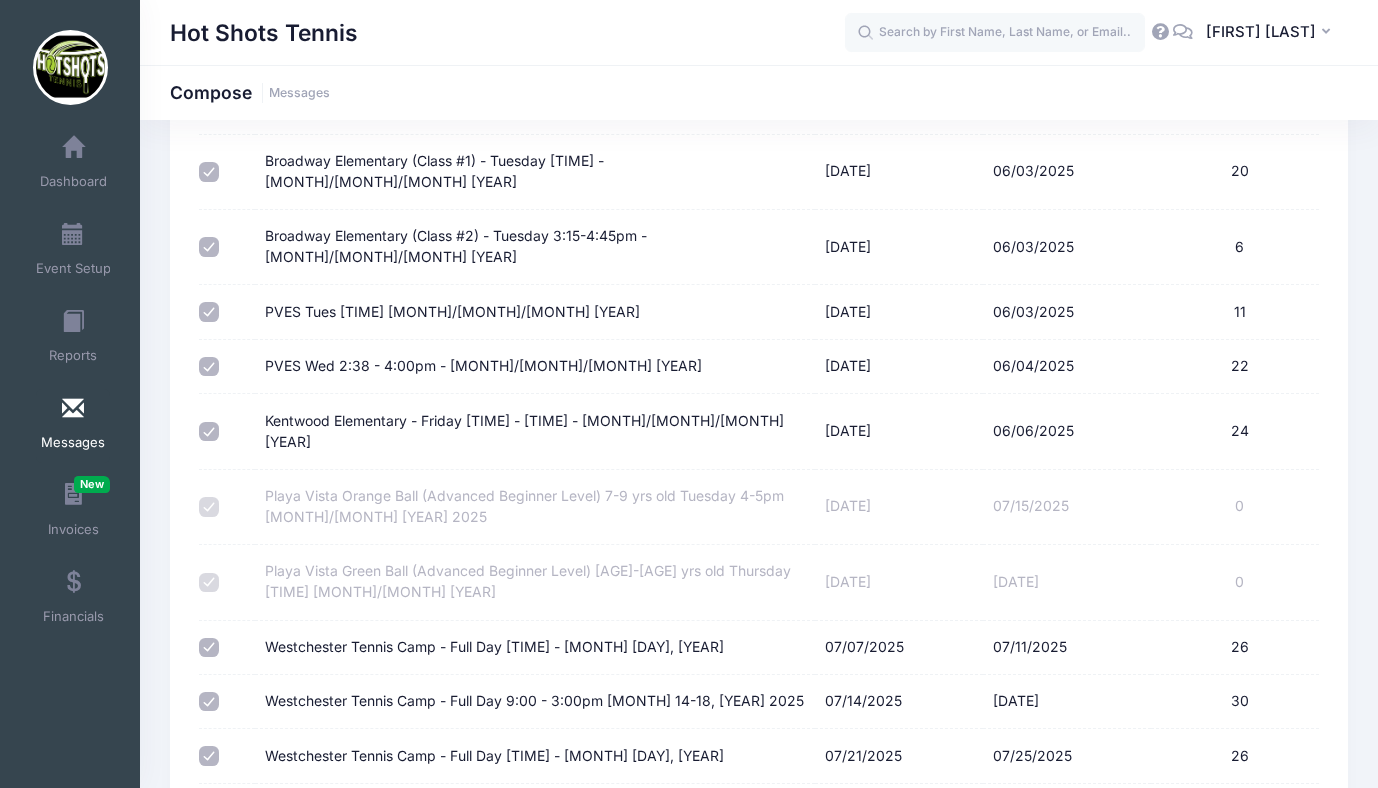 click on "Next" at bounding box center [1288, 1611] 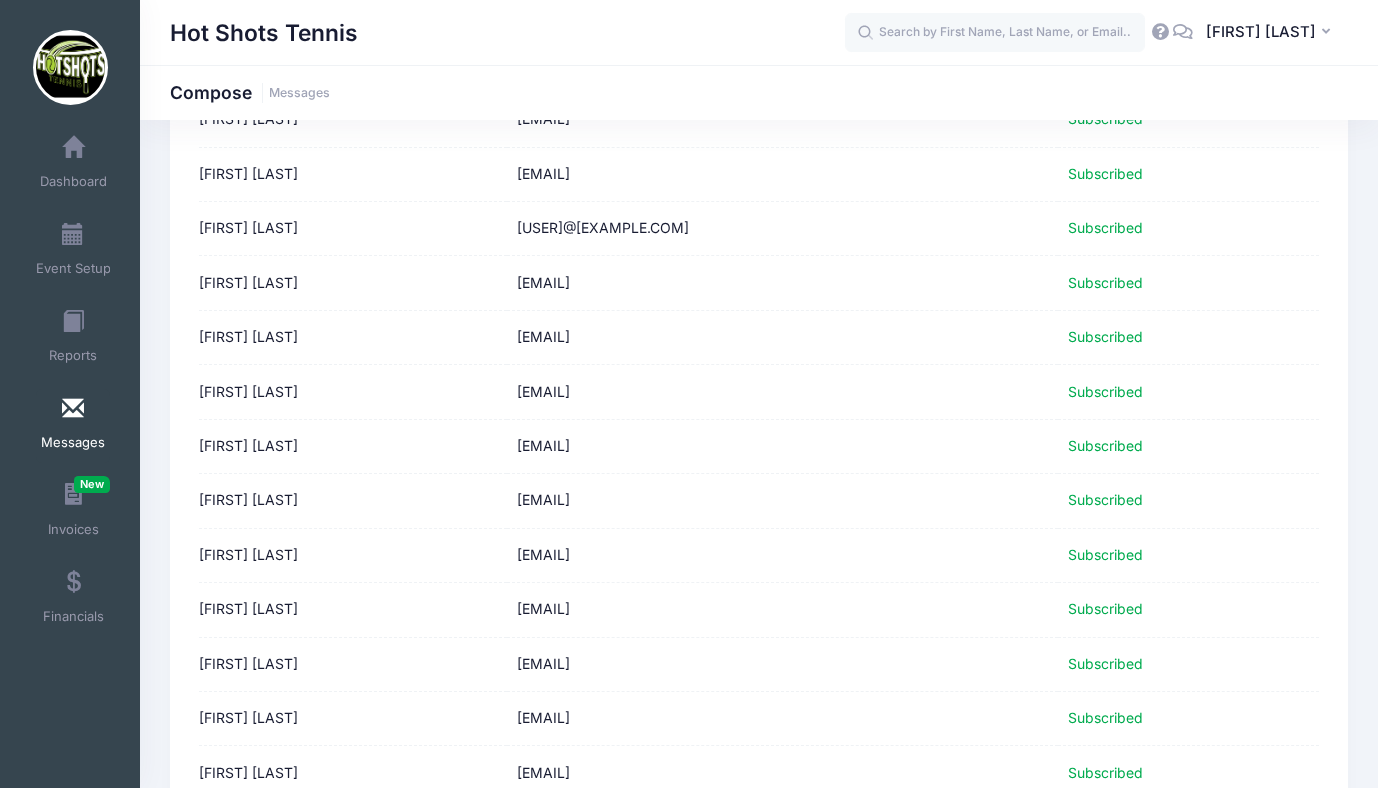 scroll, scrollTop: 2450, scrollLeft: 0, axis: vertical 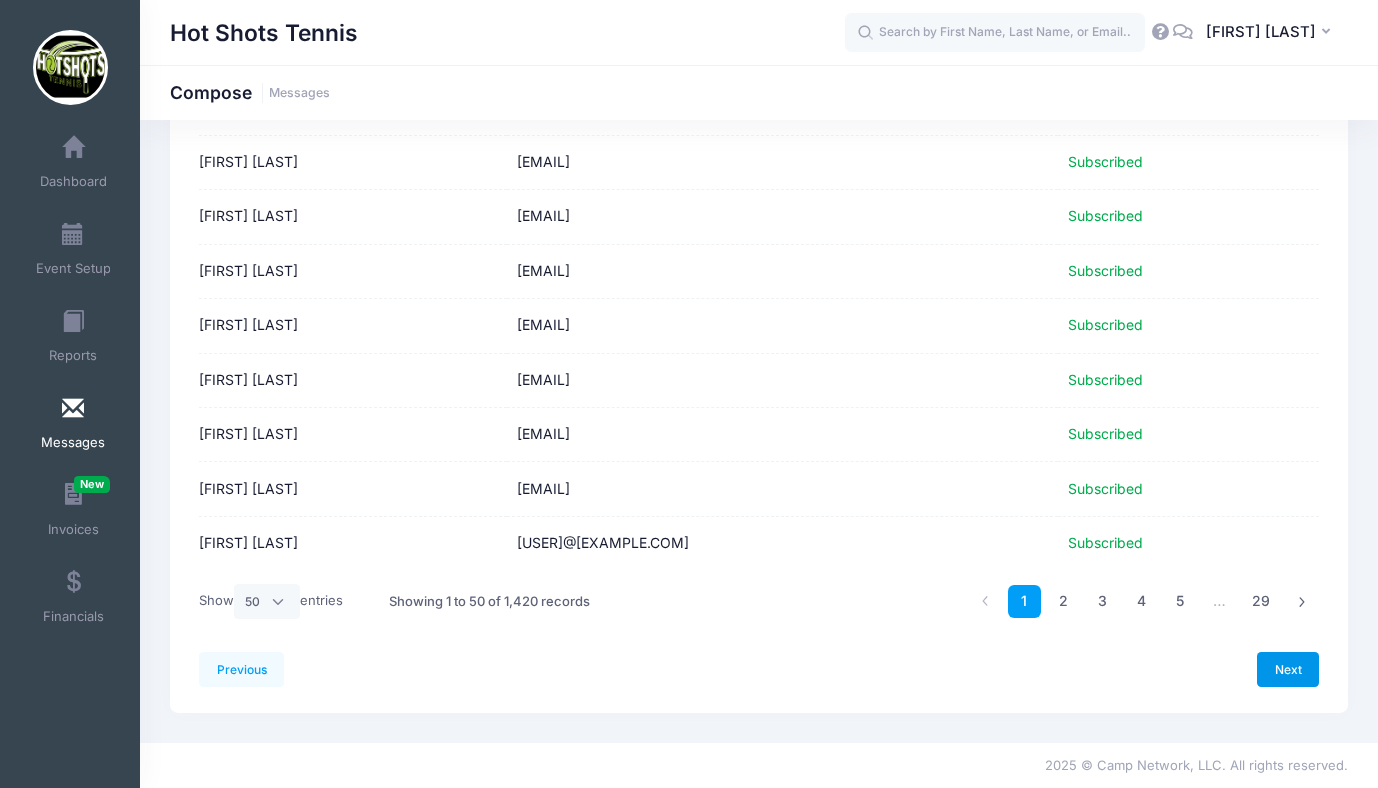 click on "Next" at bounding box center [1288, 669] 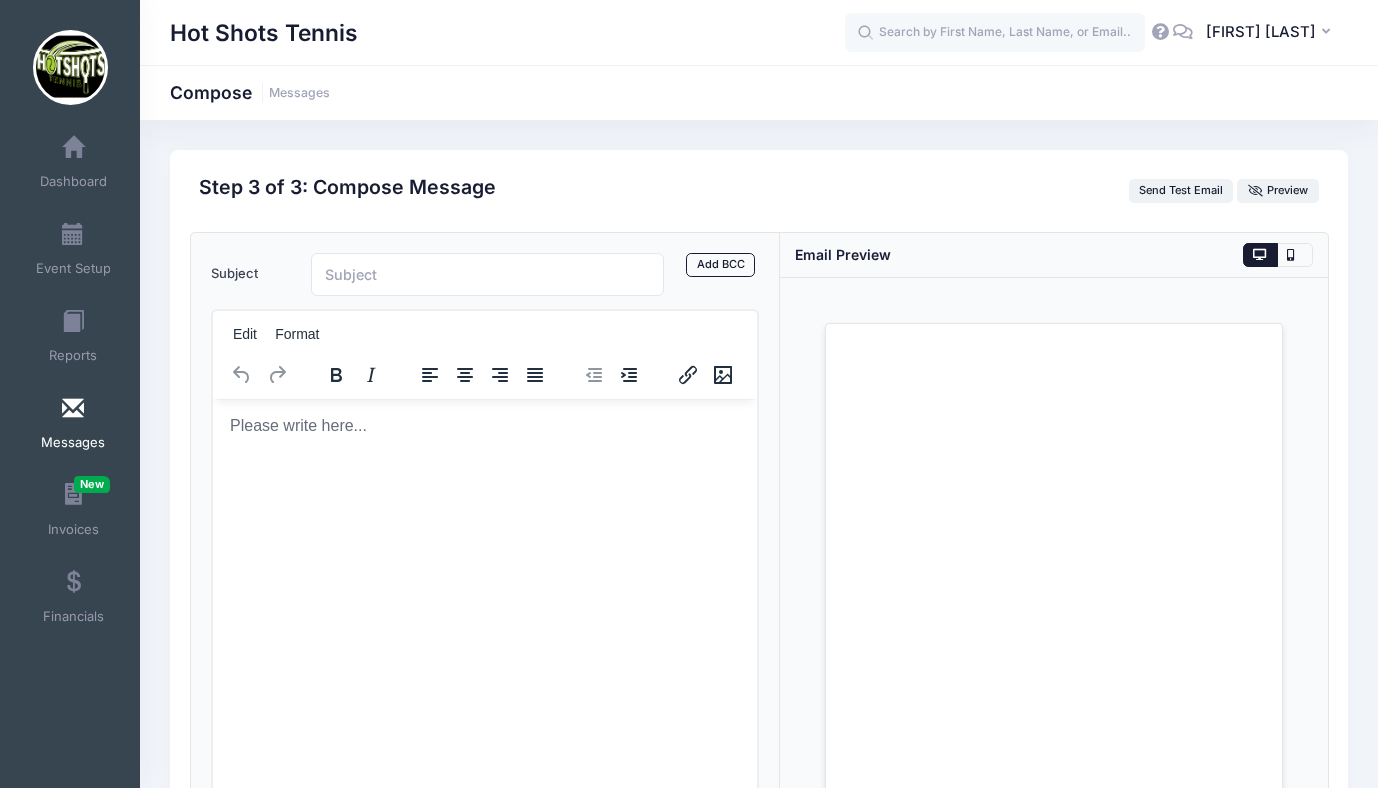scroll, scrollTop: 0, scrollLeft: 0, axis: both 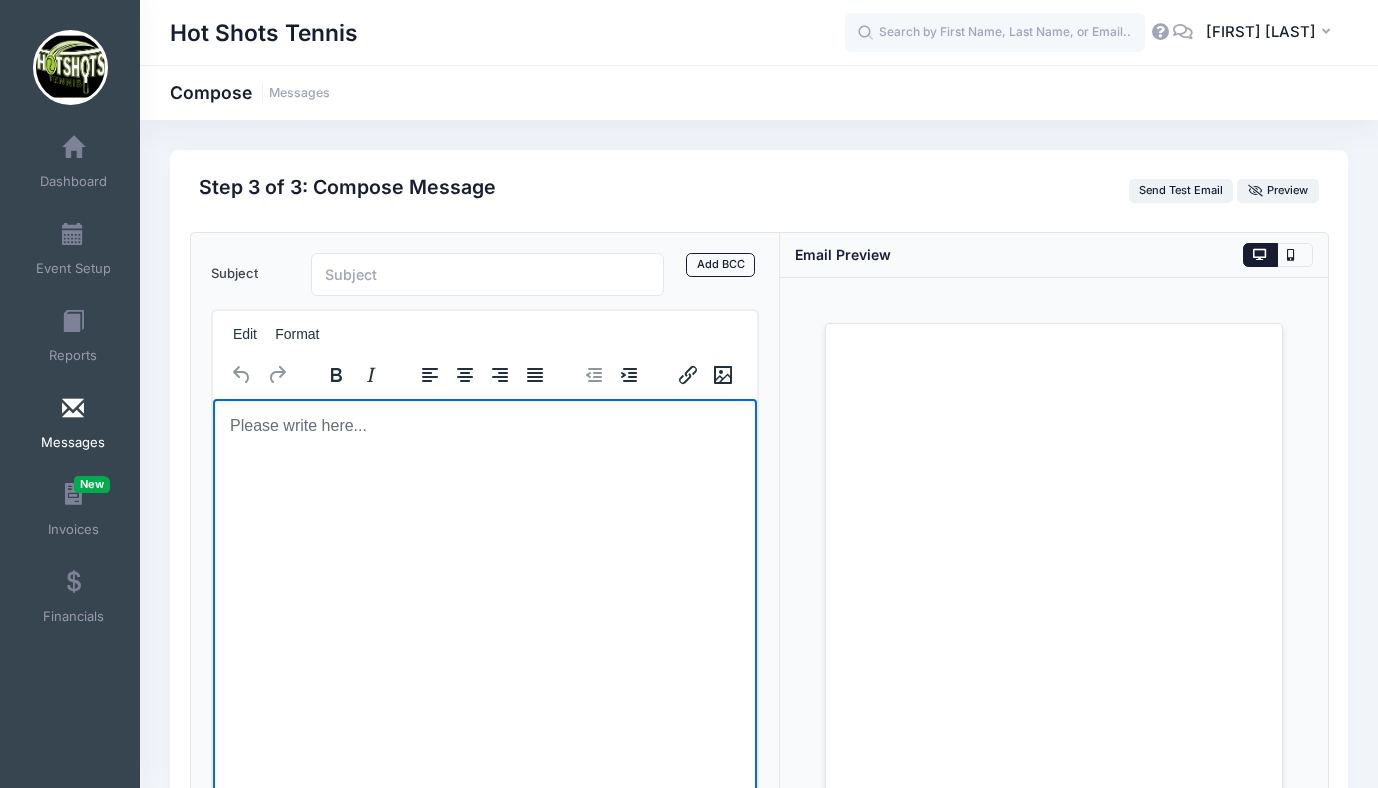 click at bounding box center [484, 425] 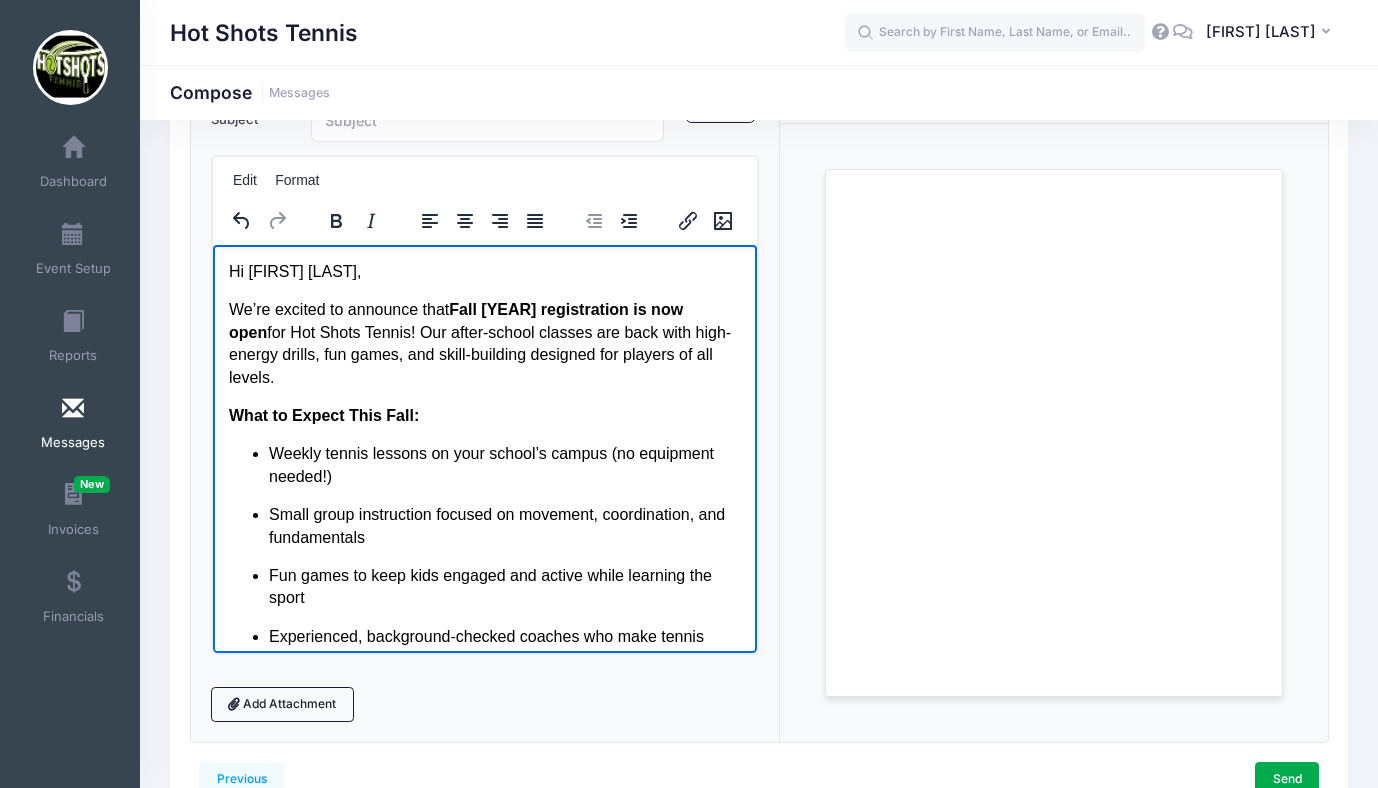 scroll, scrollTop: 78, scrollLeft: 0, axis: vertical 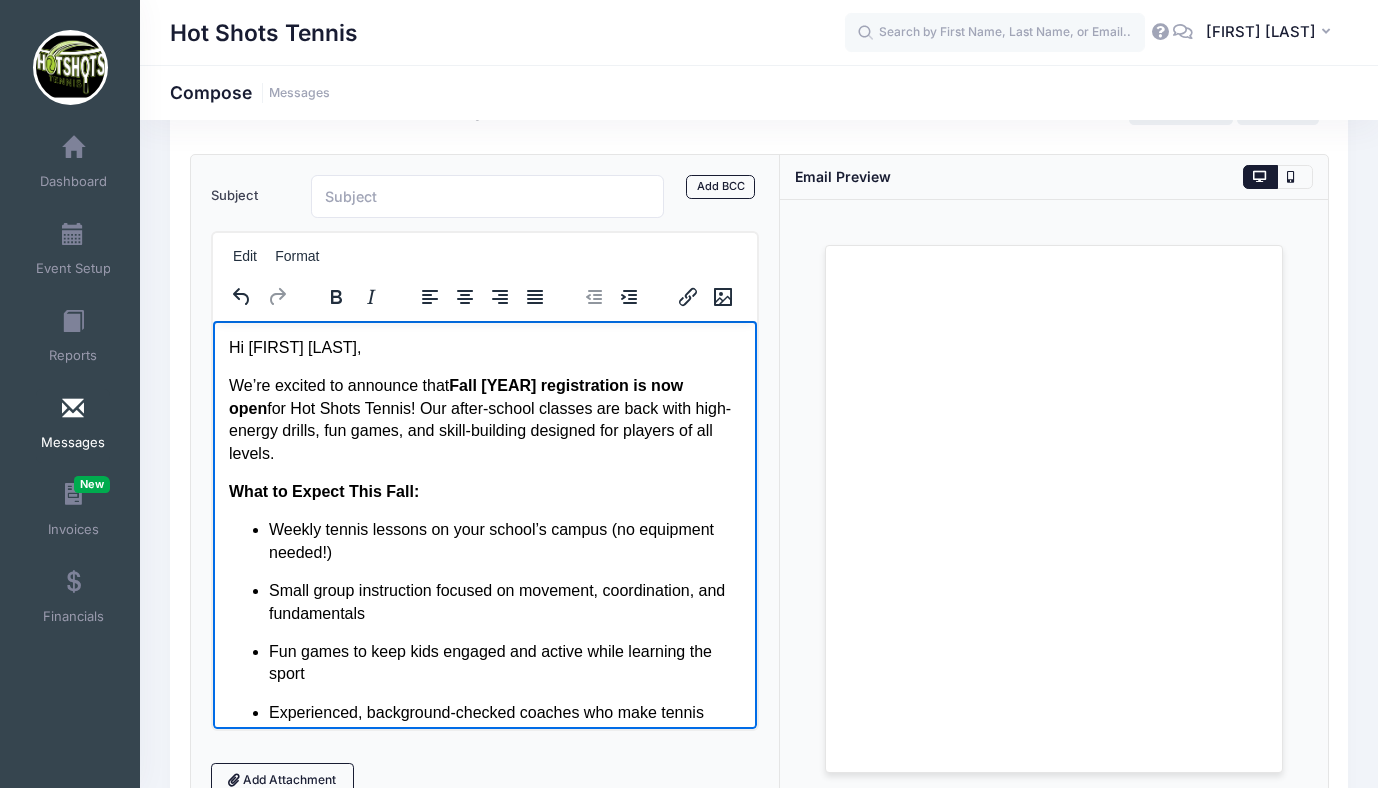 click on "Hi [First Name]," at bounding box center (484, 347) 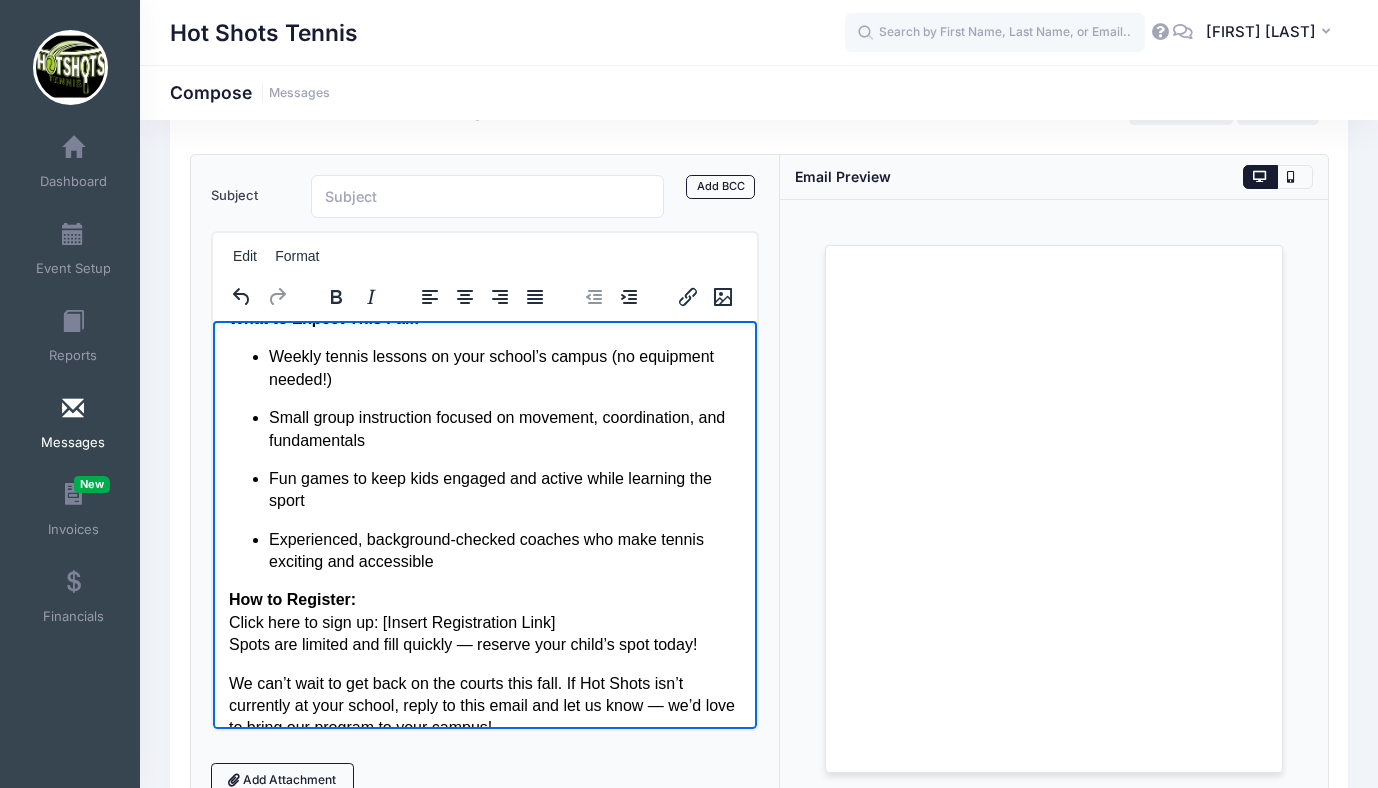 scroll, scrollTop: 283, scrollLeft: 0, axis: vertical 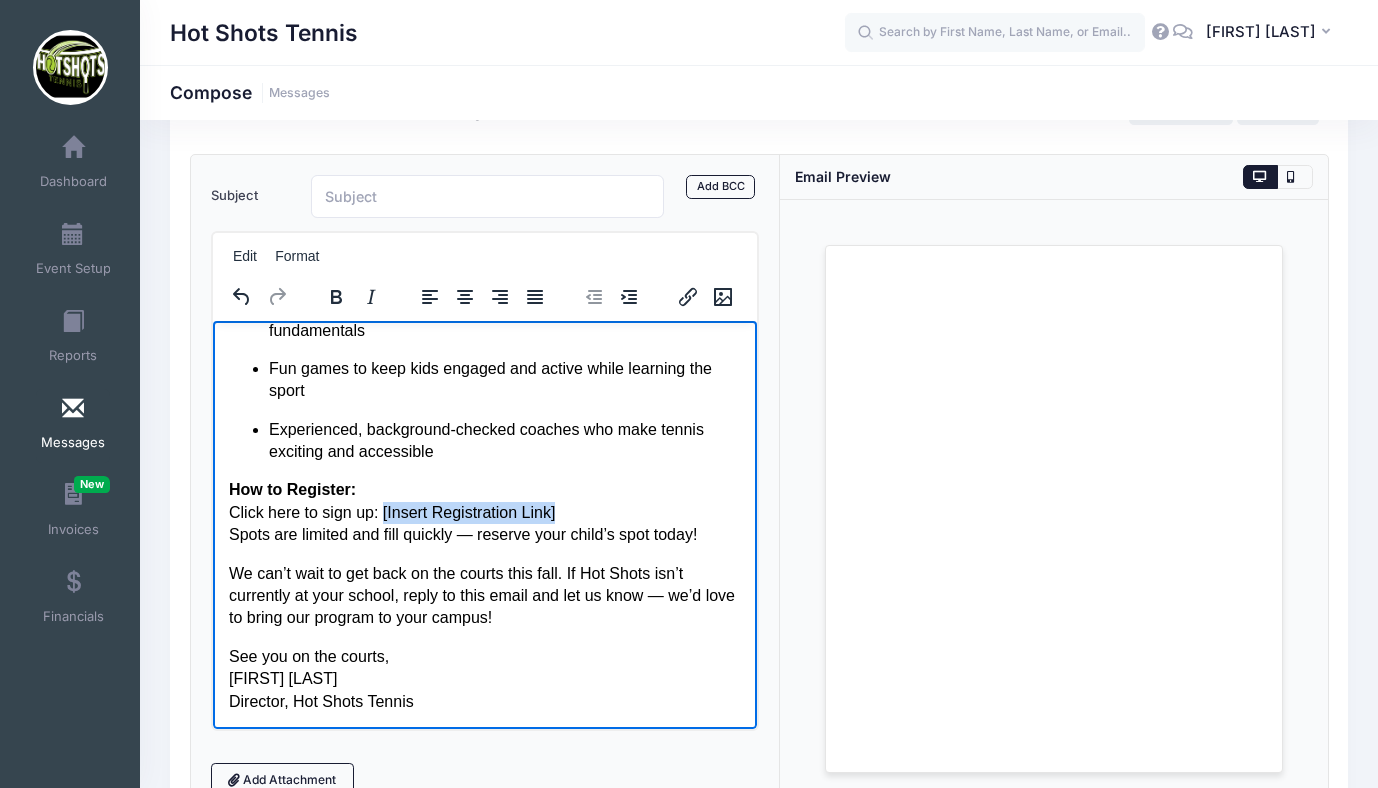 drag, startPoint x: 570, startPoint y: 514, endPoint x: 383, endPoint y: 507, distance: 187.13097 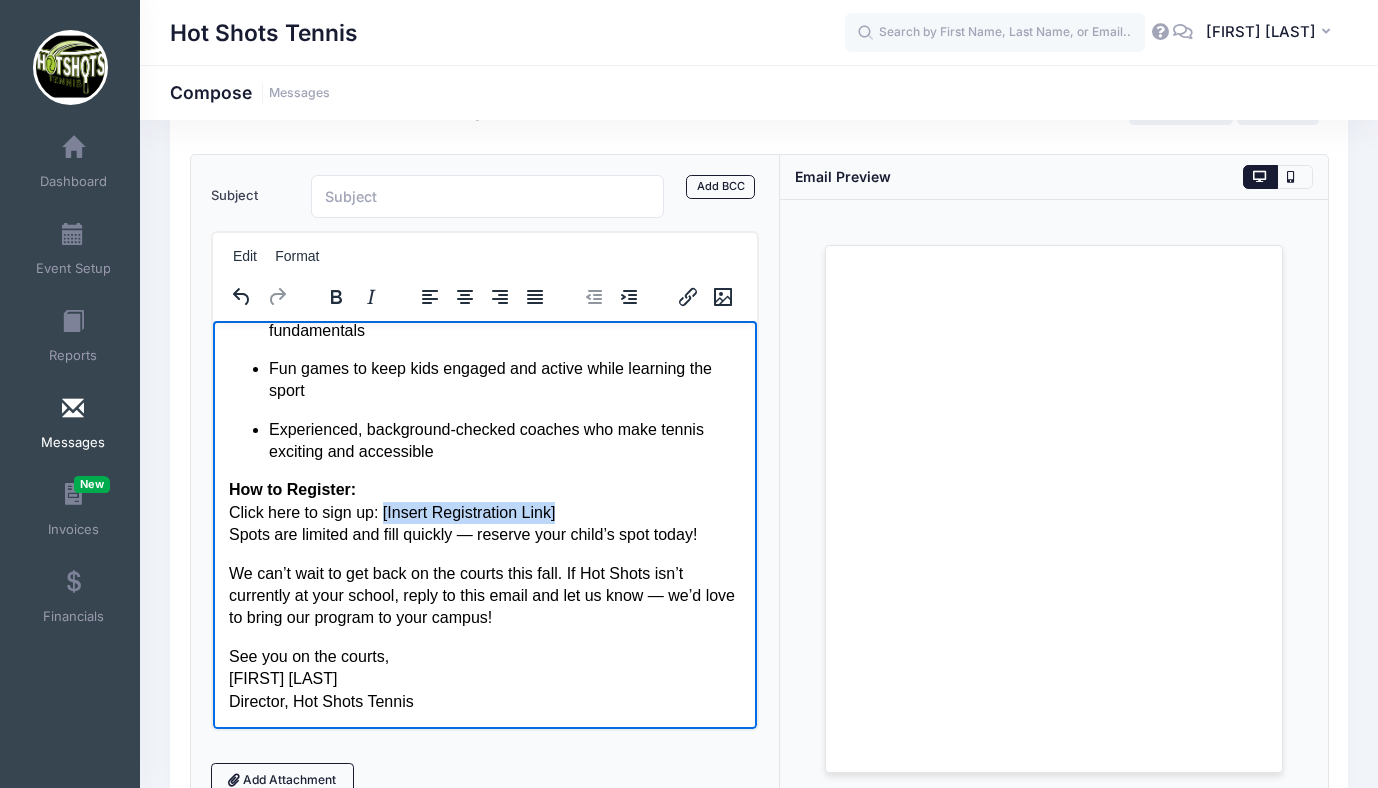 click on "How to Register: Click here to sign up: [Insert Registration Link] Spots are limited and fill quickly — reserve your child’s spot today!" at bounding box center (484, 511) 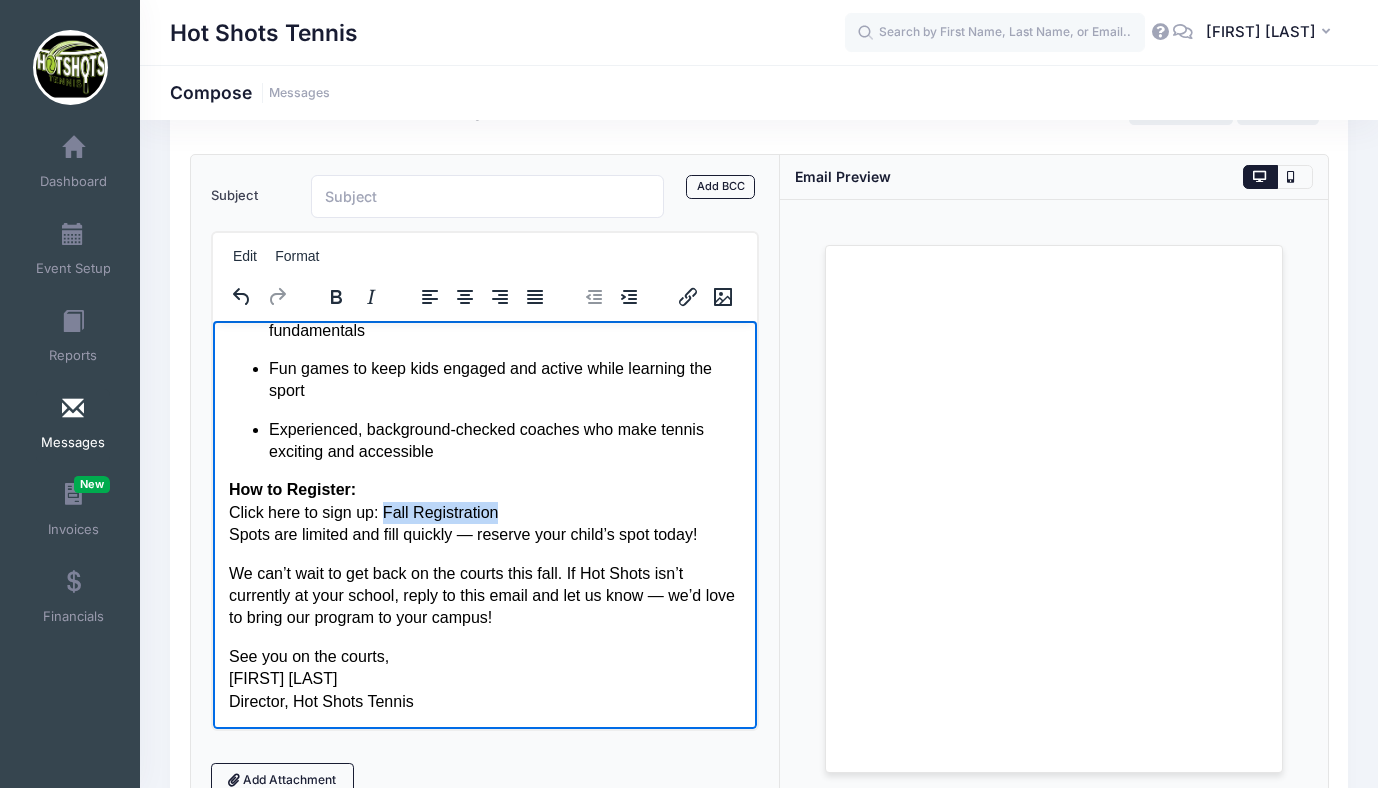drag, startPoint x: 387, startPoint y: 512, endPoint x: 516, endPoint y: 512, distance: 129 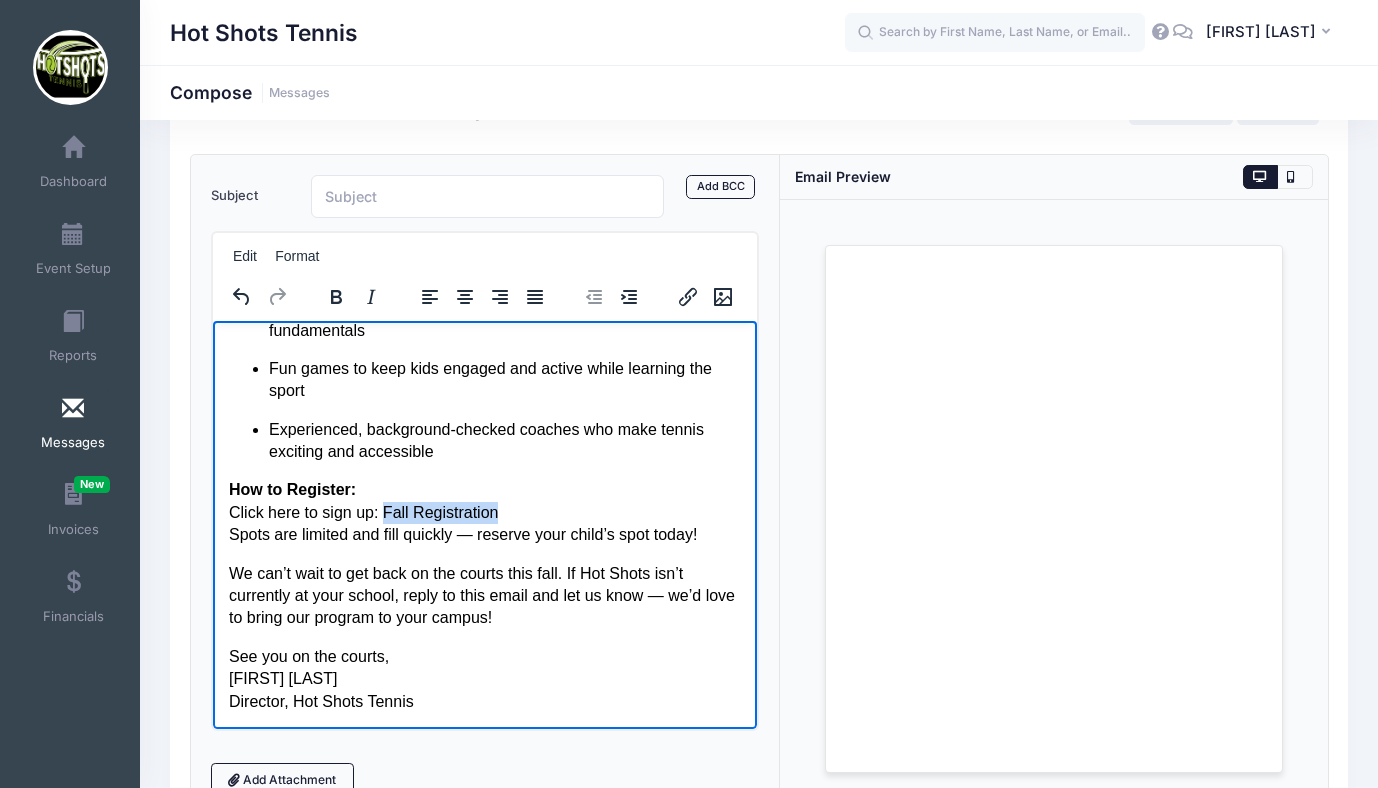click on "How to Register: Click here to sign up: Fall Registration Spots are limited and fill quickly — reserve your child’s spot today!" at bounding box center [484, 511] 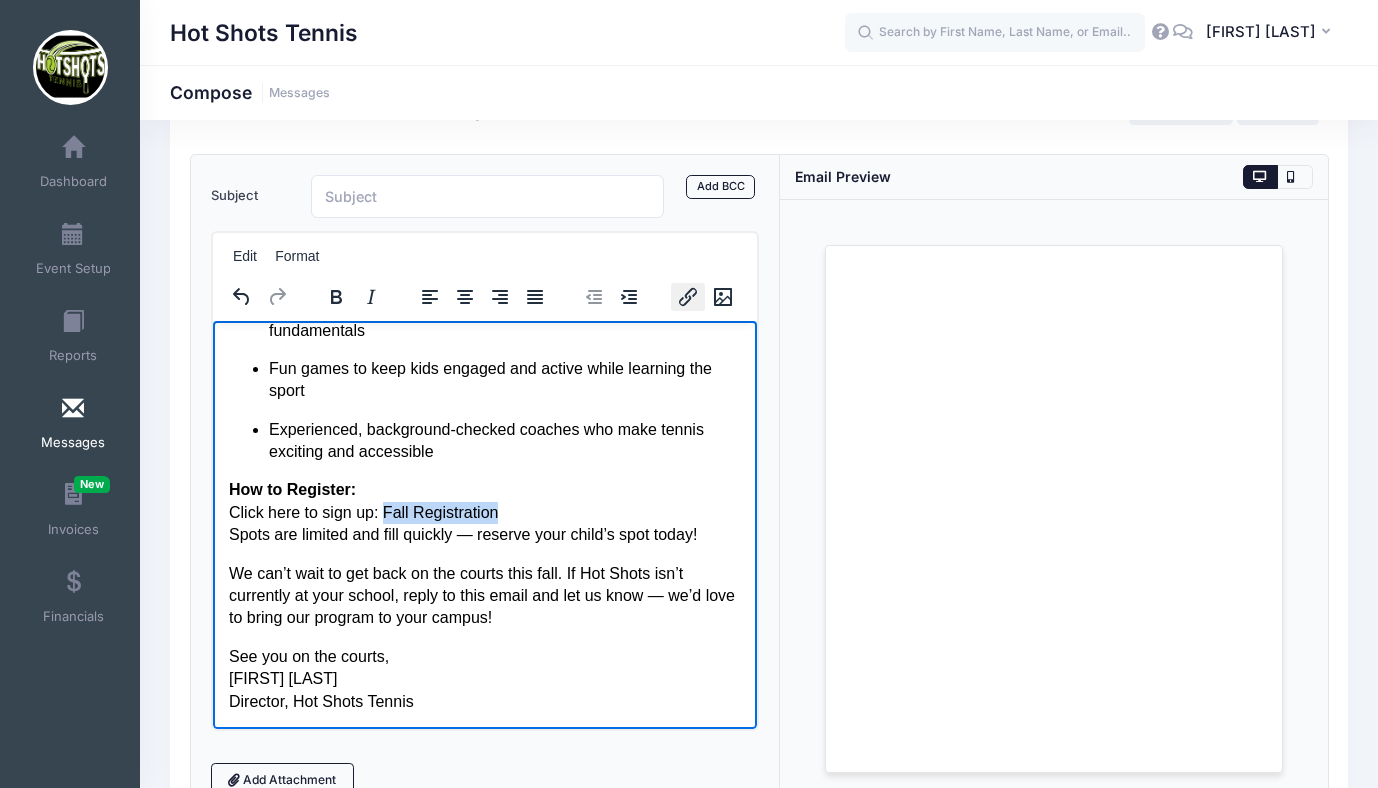 click 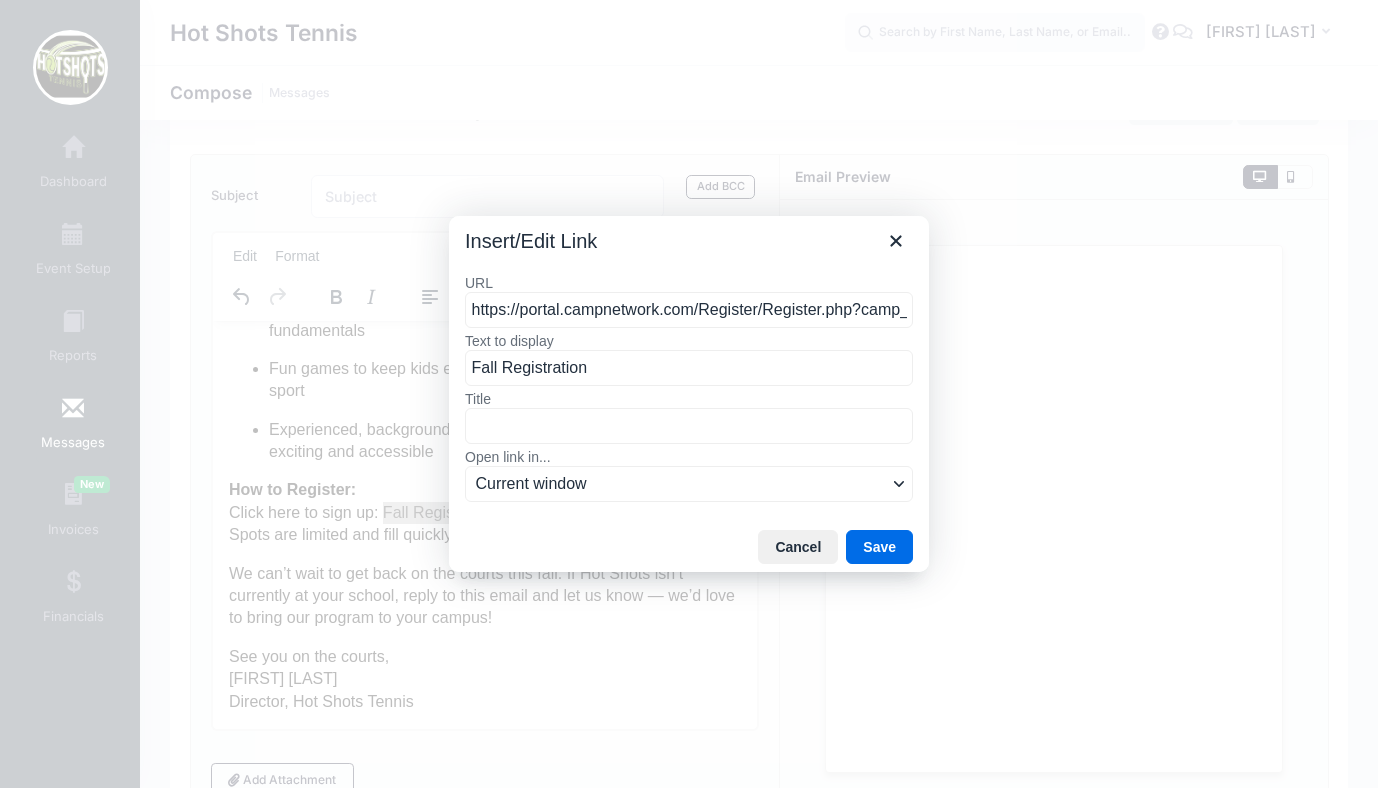 scroll, scrollTop: 0, scrollLeft: 92, axis: horizontal 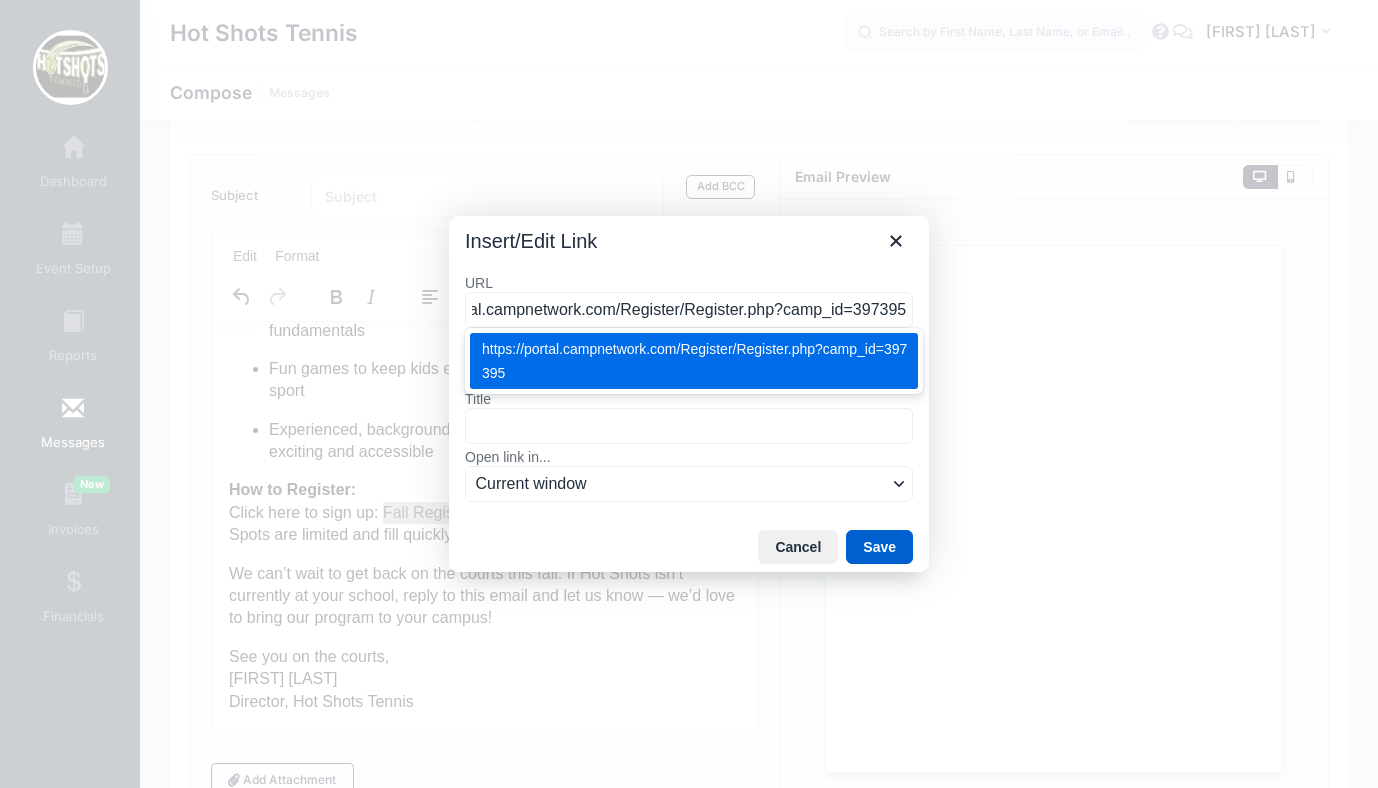 type on "https://portal.campnetwork.com/Register/Register.php?camp_id=397395" 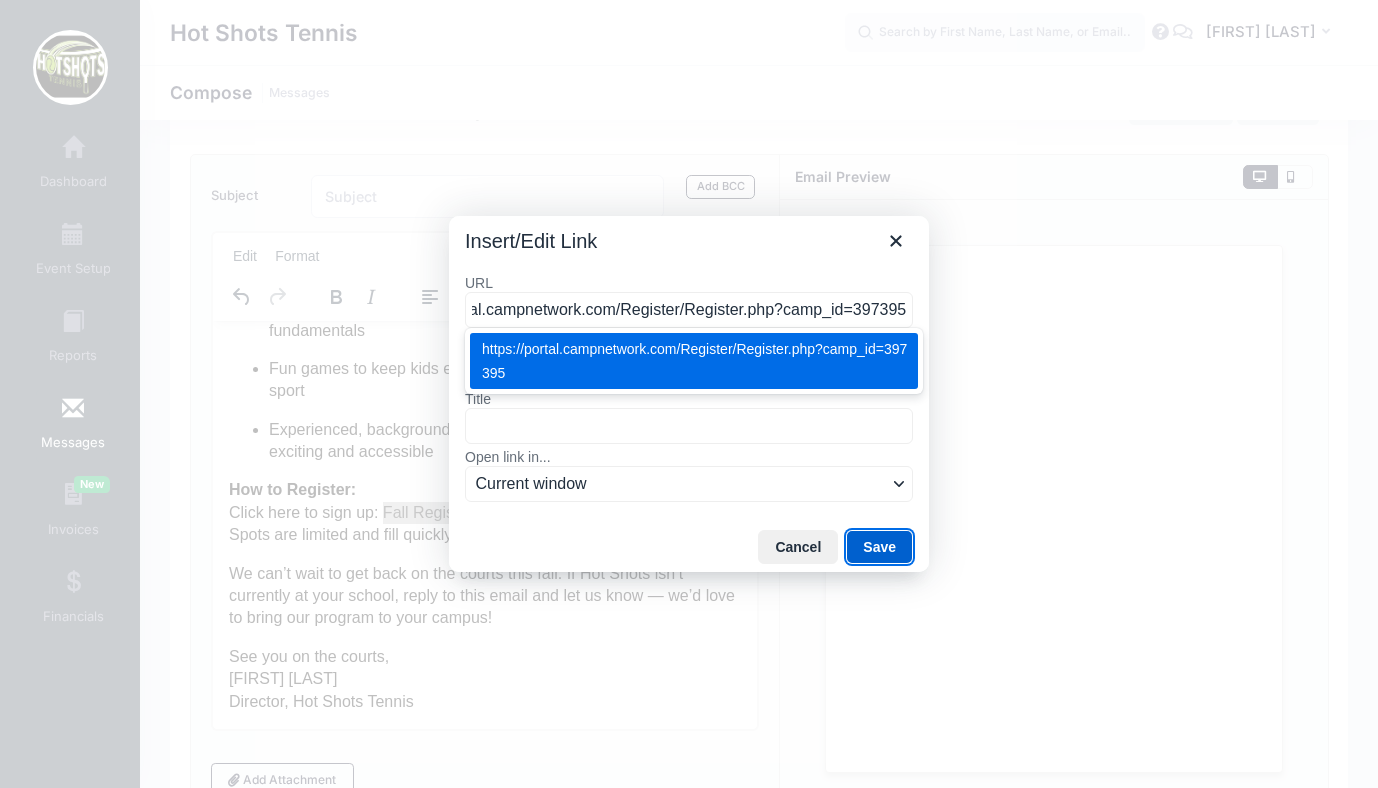 scroll, scrollTop: 0, scrollLeft: 0, axis: both 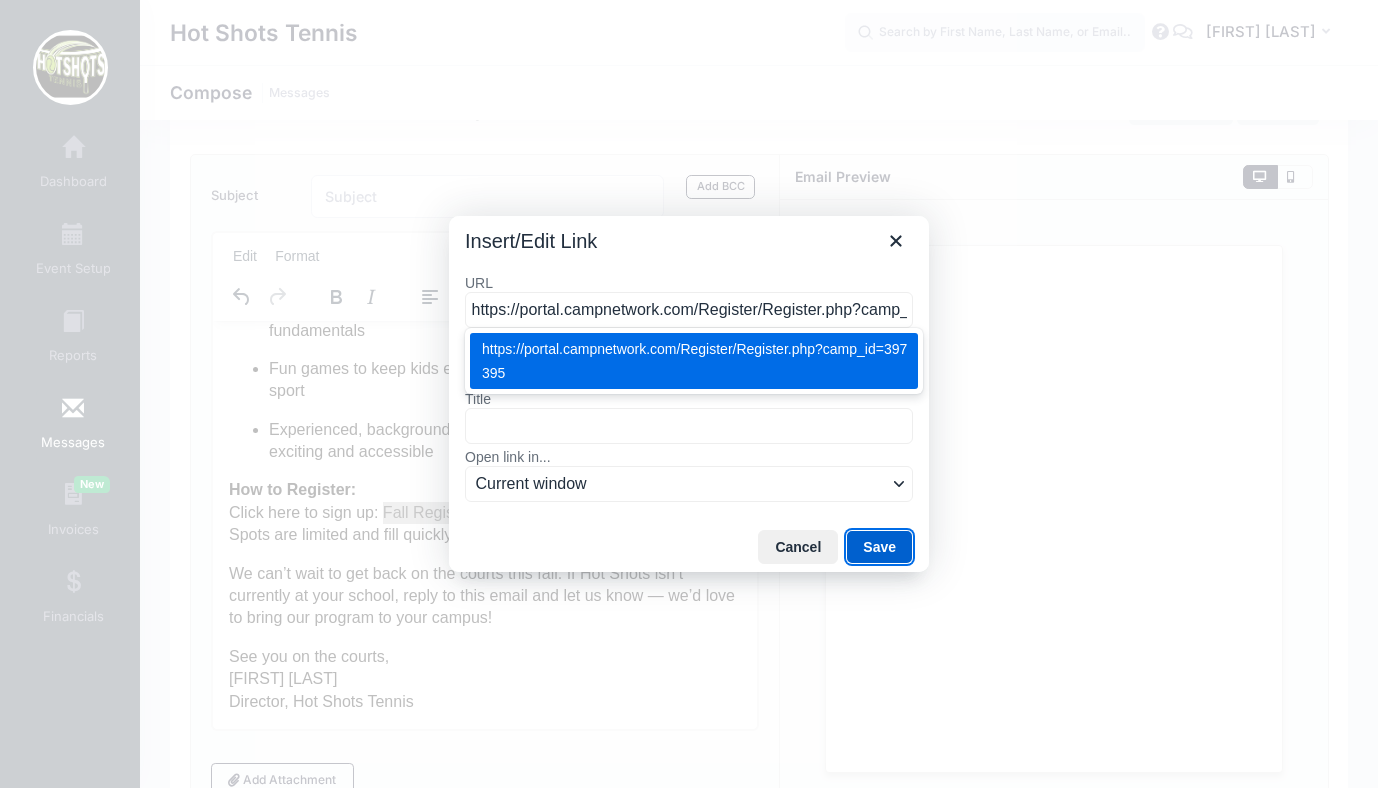 click on "Save" at bounding box center (879, 547) 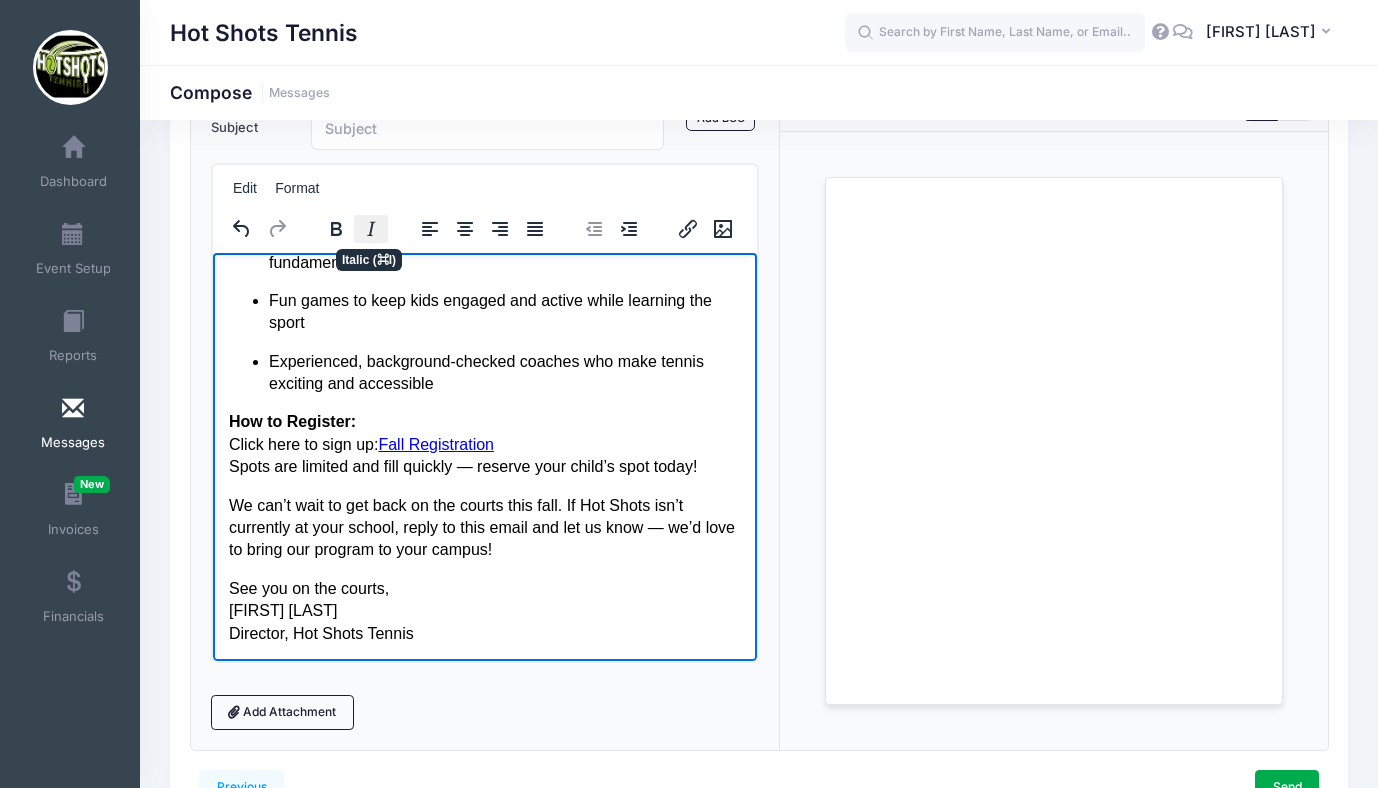 scroll, scrollTop: 107, scrollLeft: 0, axis: vertical 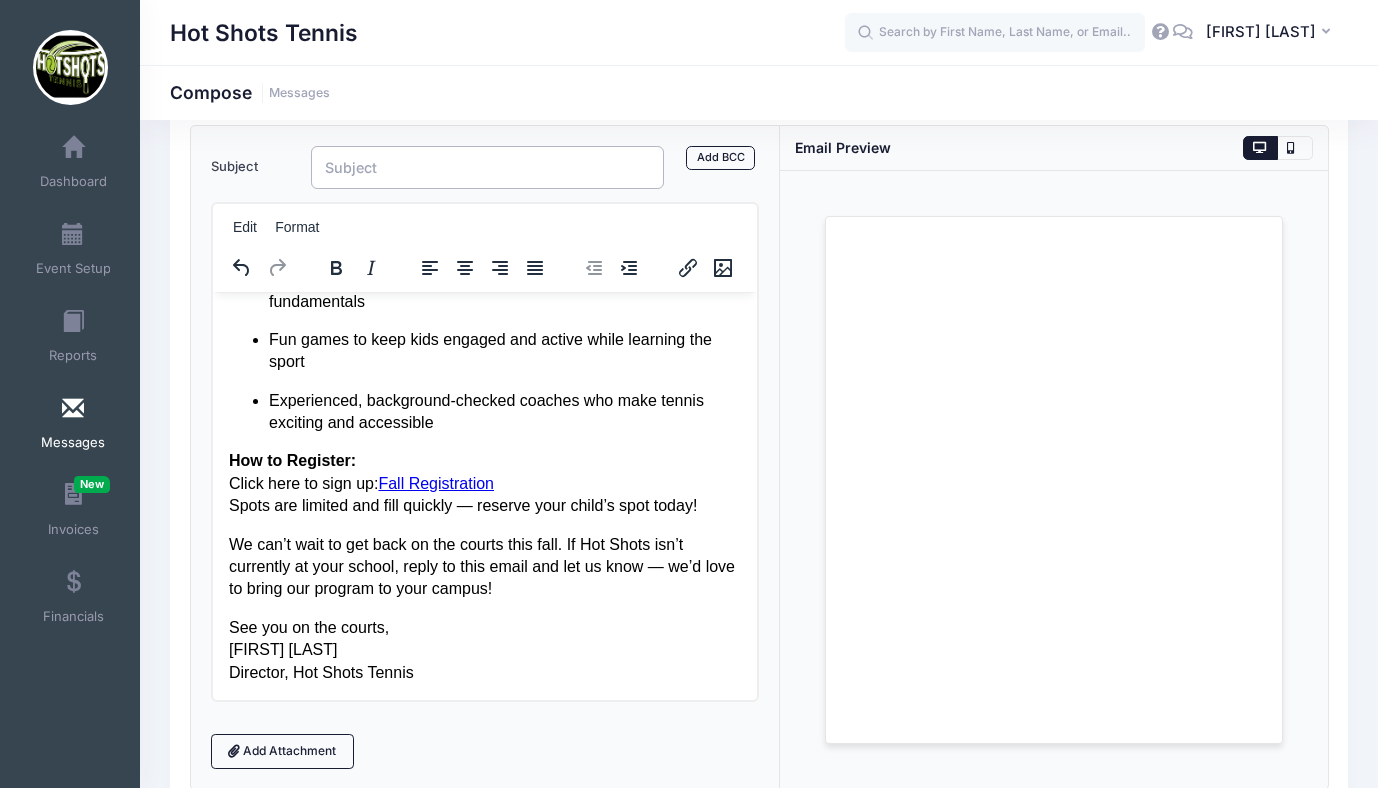 click on "Subject" at bounding box center [487, 167] 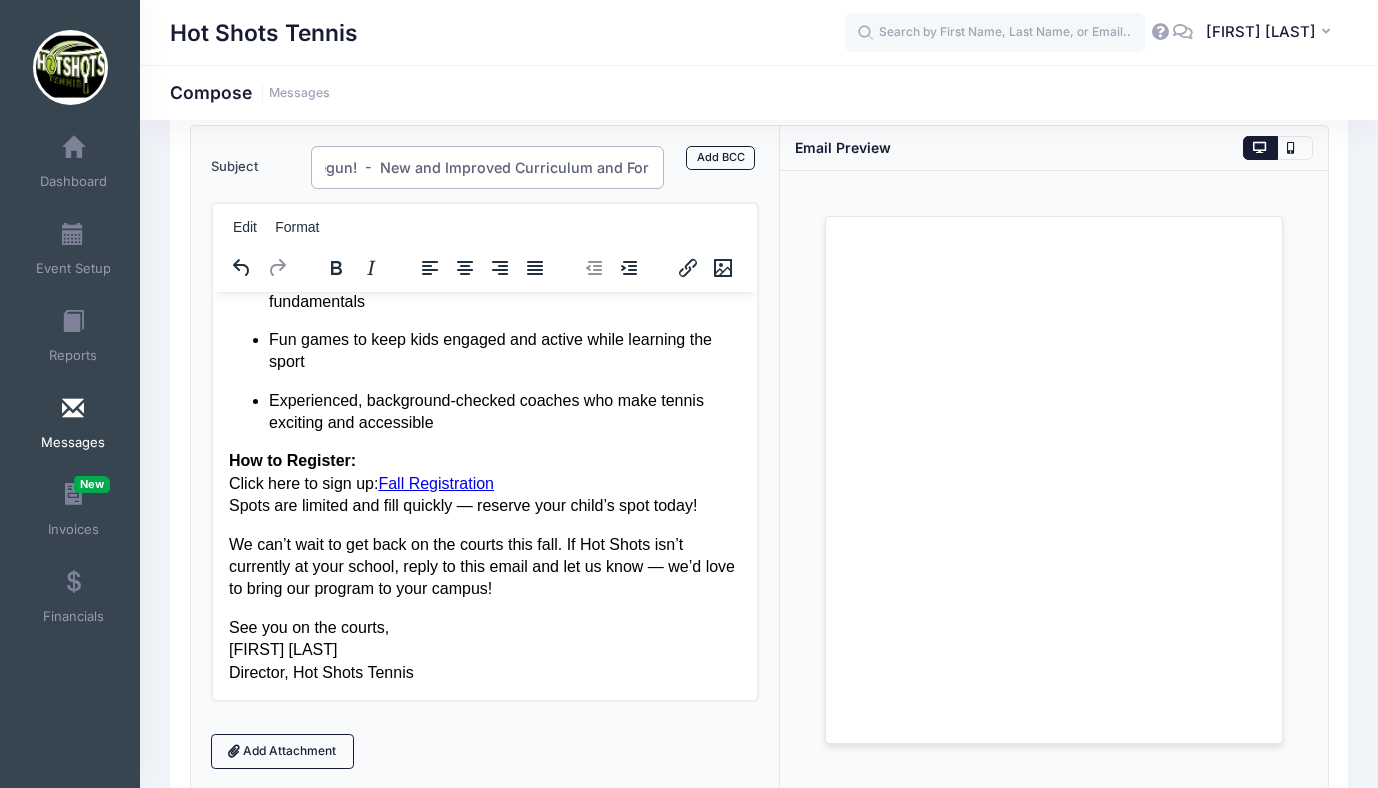 scroll, scrollTop: 0, scrollLeft: 176, axis: horizontal 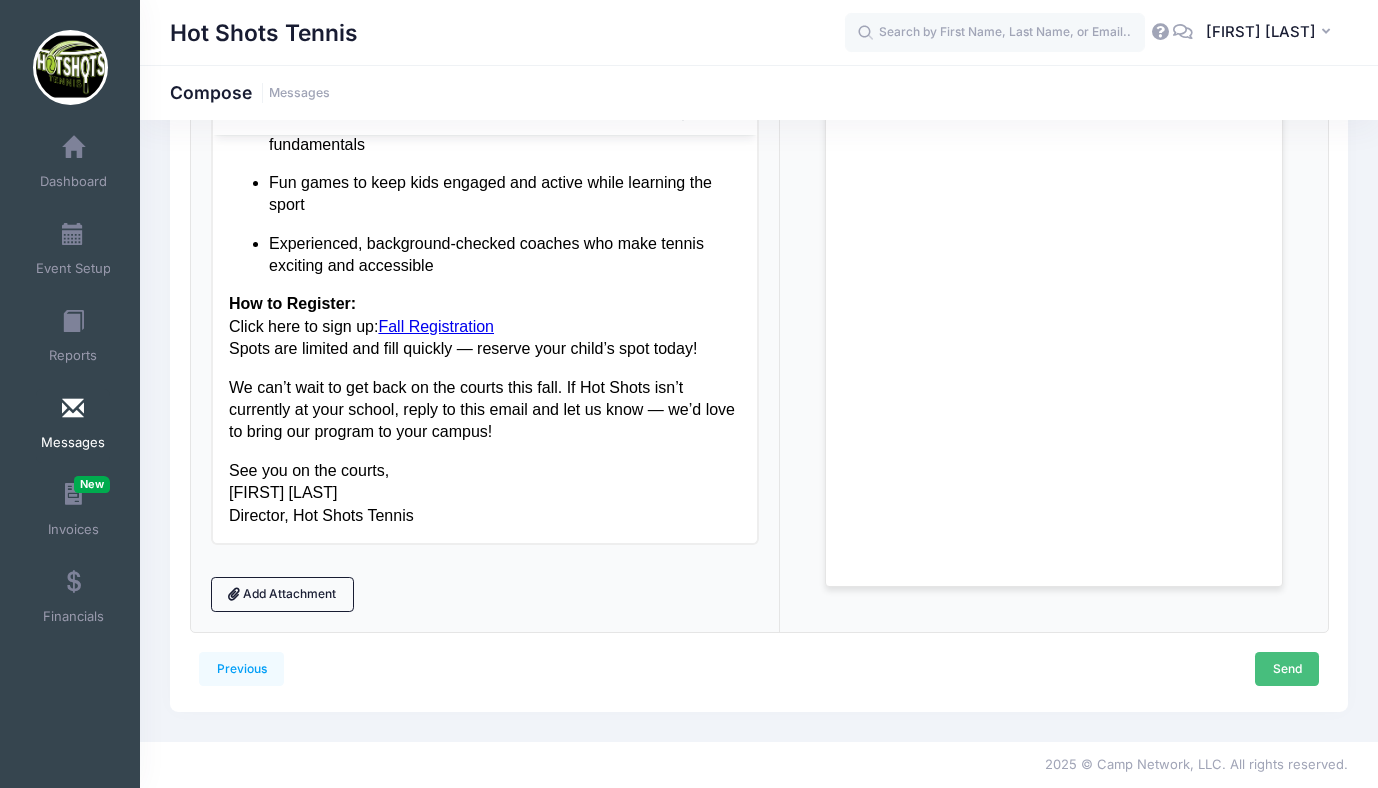 type on "Fall Registration Has Begun!  -  New and Improved Curriculum and Format" 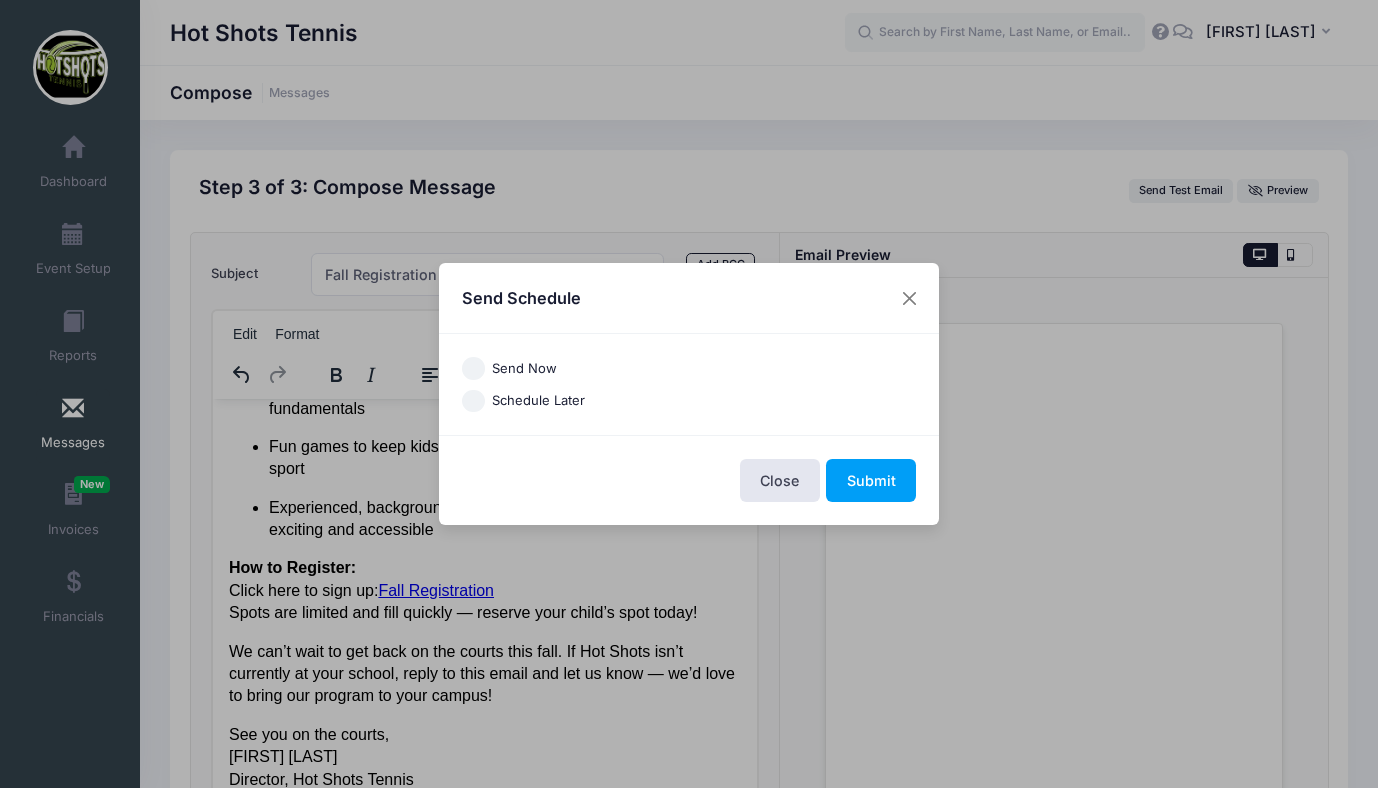 click on "Send Now" at bounding box center [473, 368] 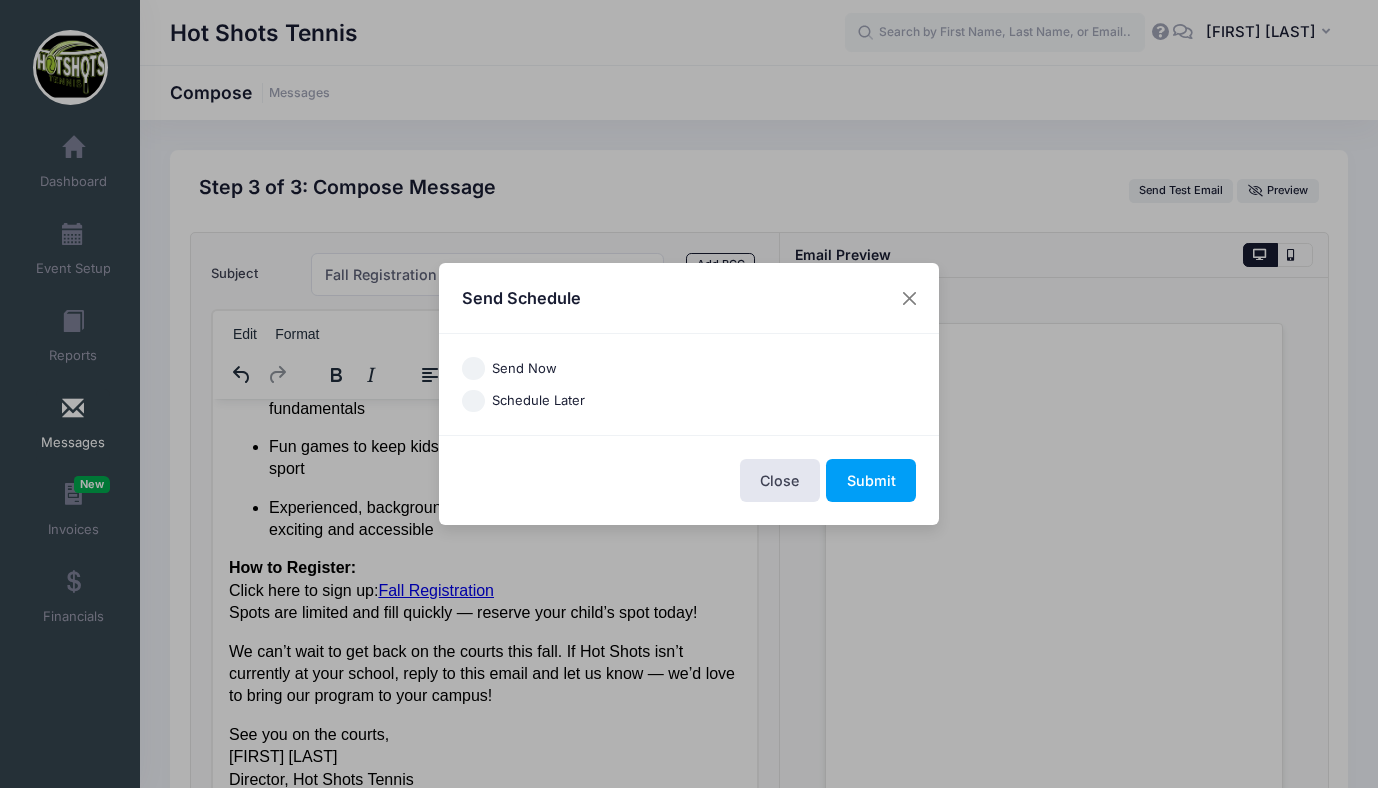 radio on "true" 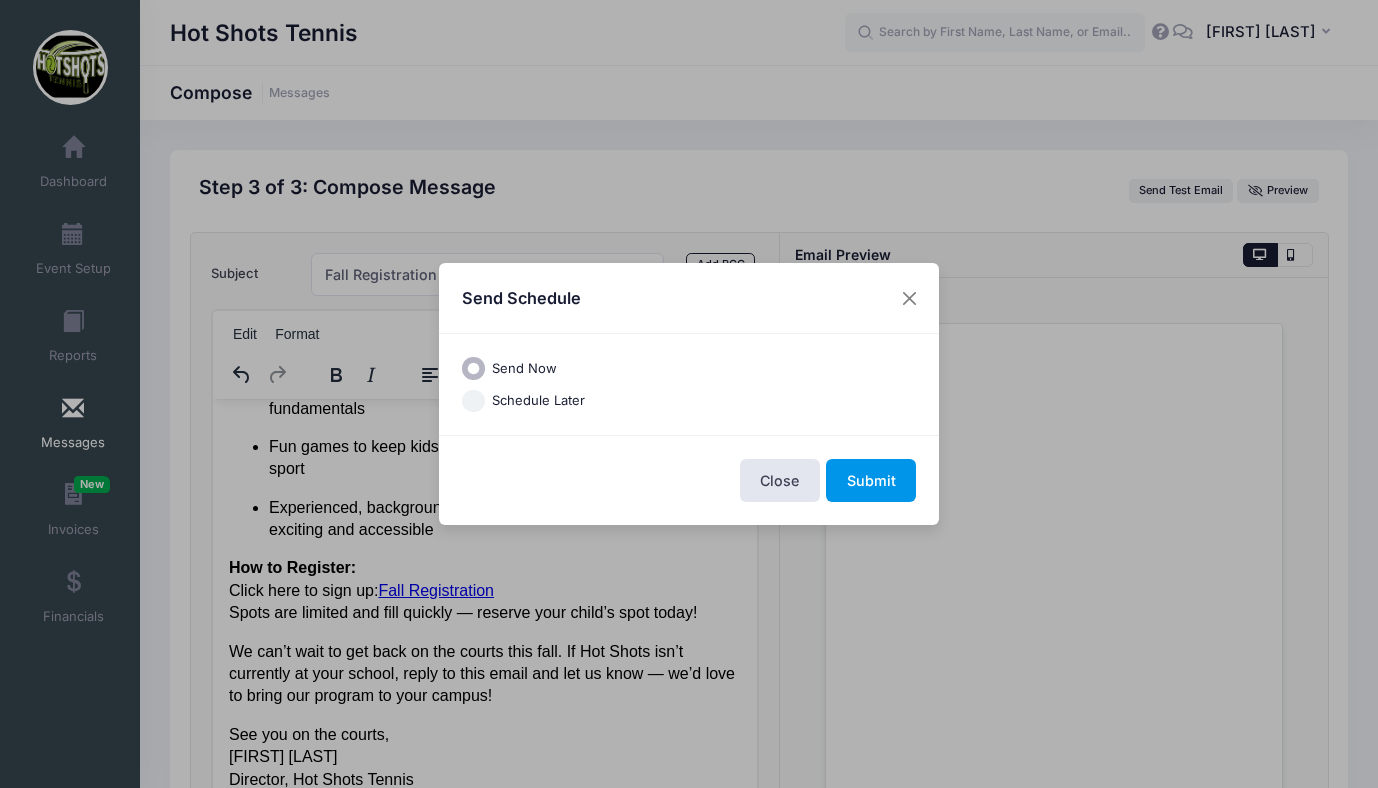 click on "Submit" at bounding box center [871, 480] 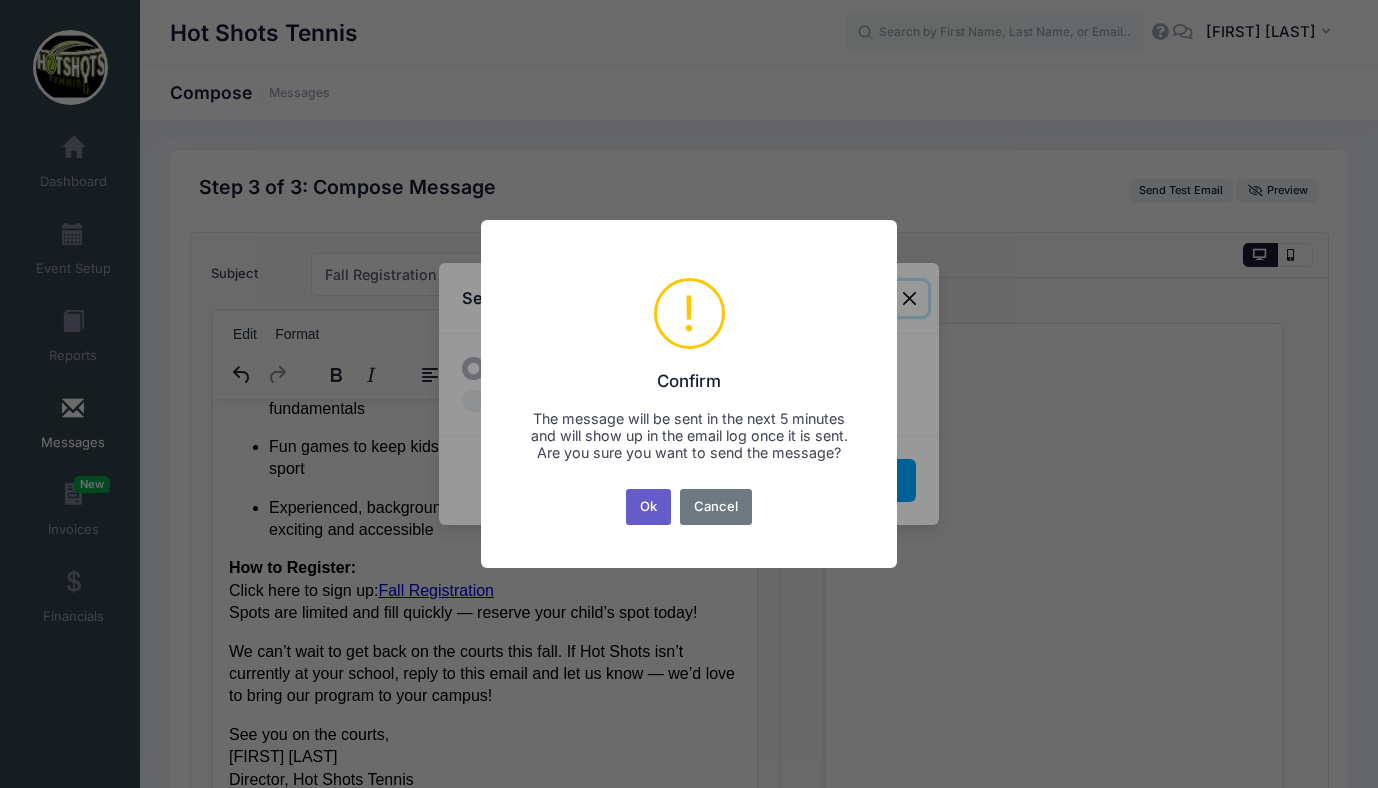click on "Ok" at bounding box center (649, 507) 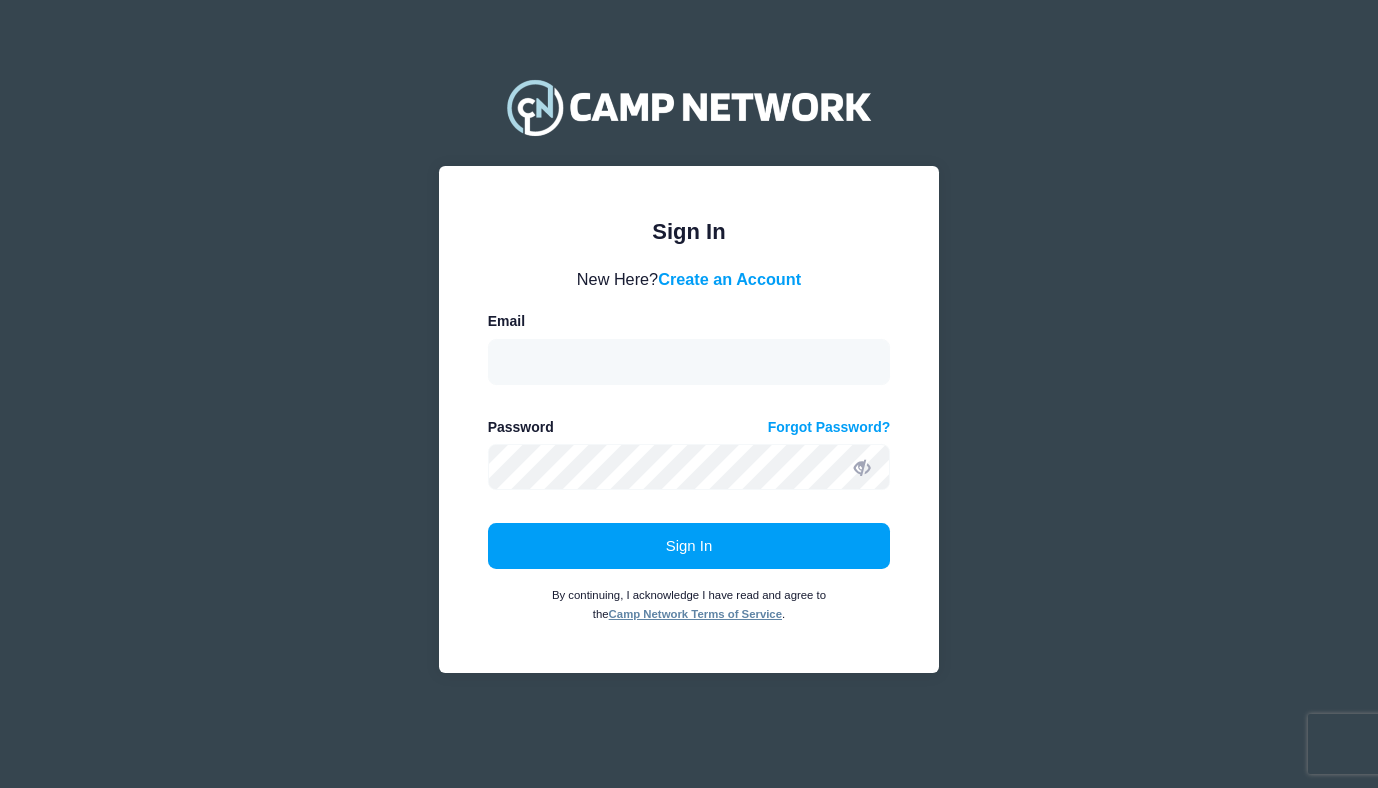 scroll, scrollTop: 0, scrollLeft: 0, axis: both 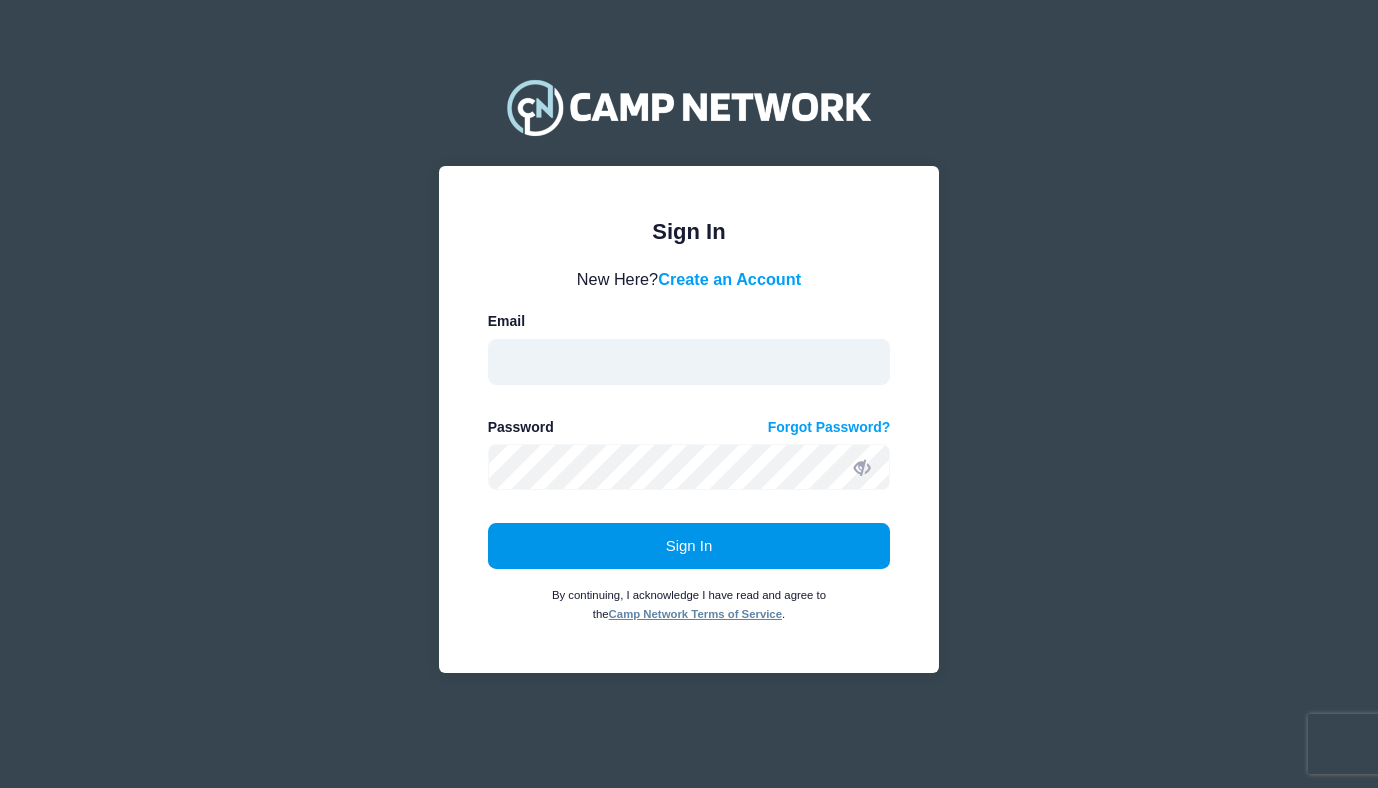 type on "[EMAIL]" 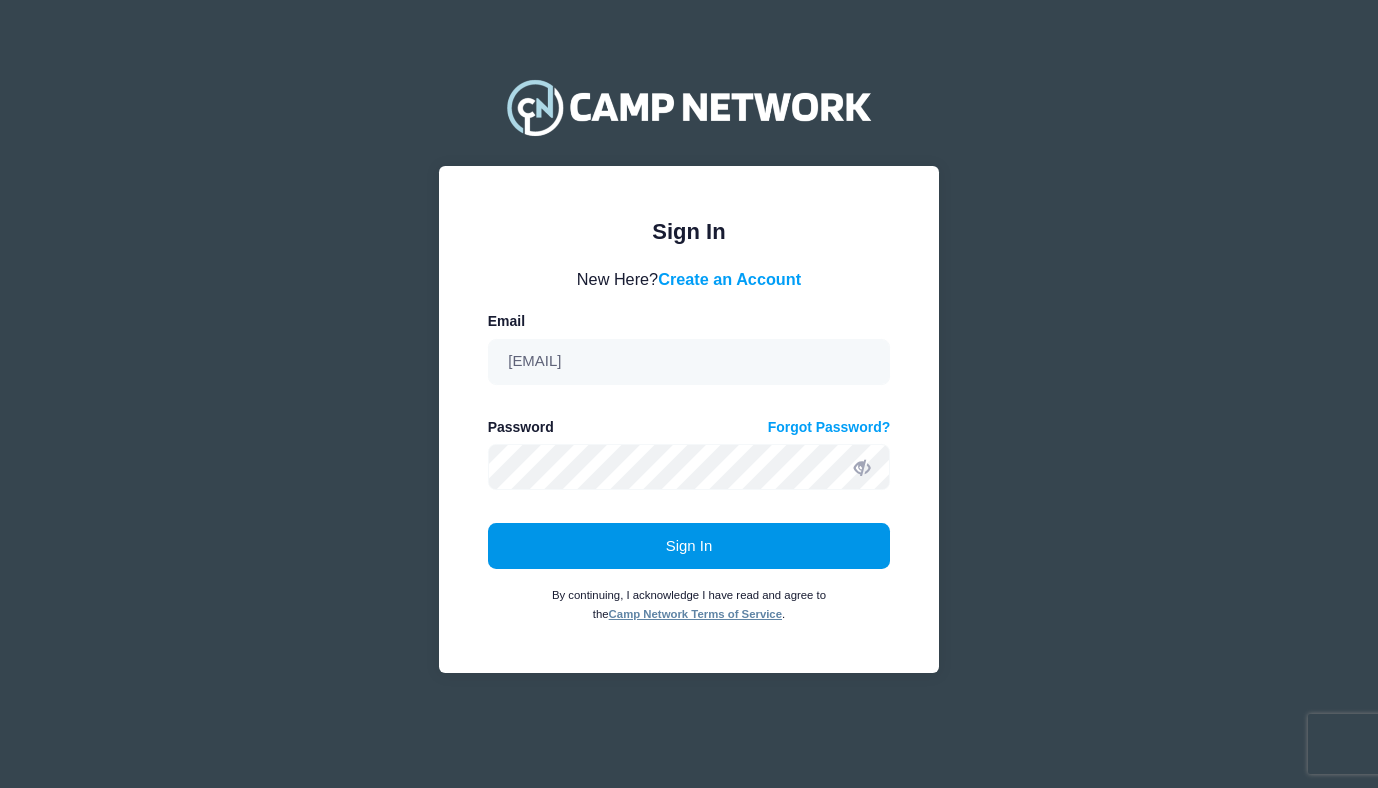 click on "Sign In" at bounding box center [689, 546] 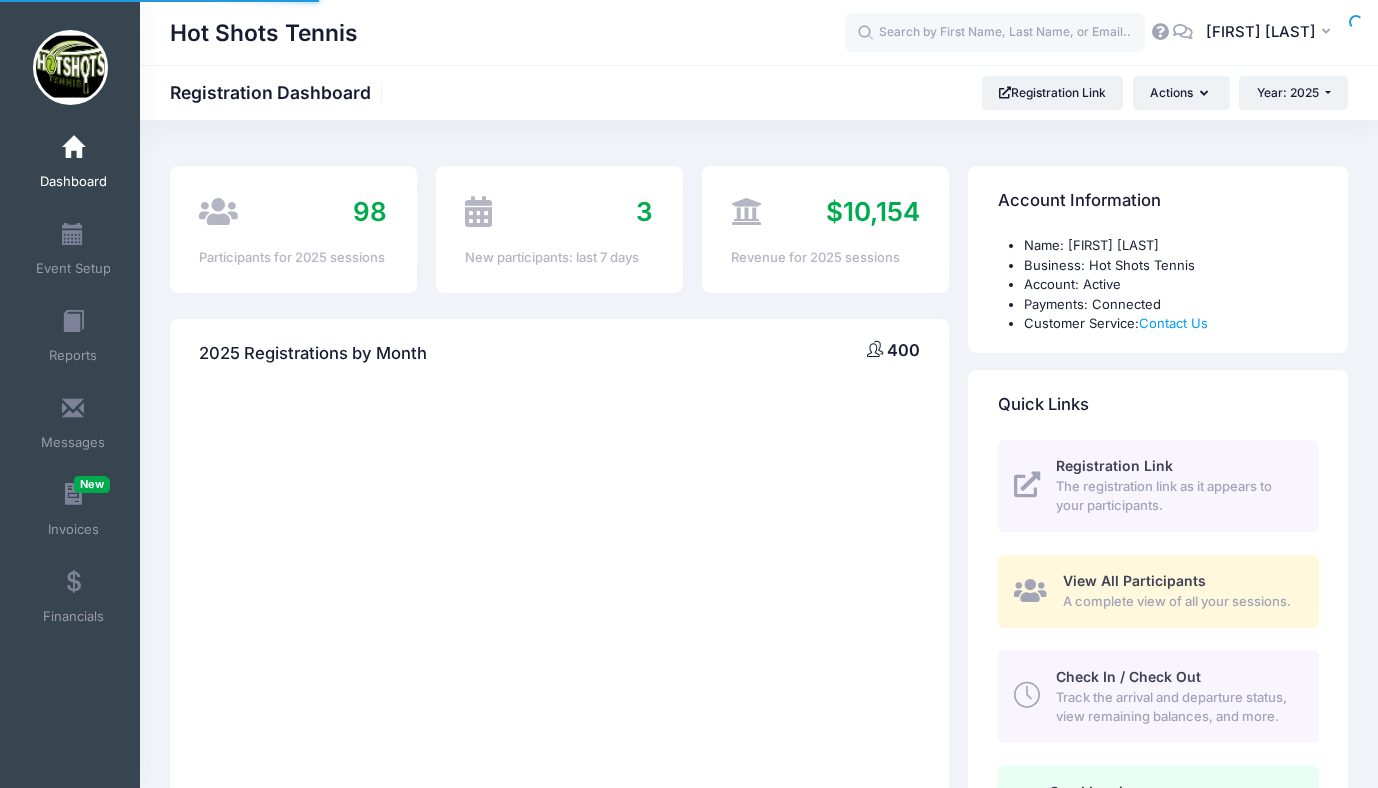 scroll, scrollTop: 0, scrollLeft: 0, axis: both 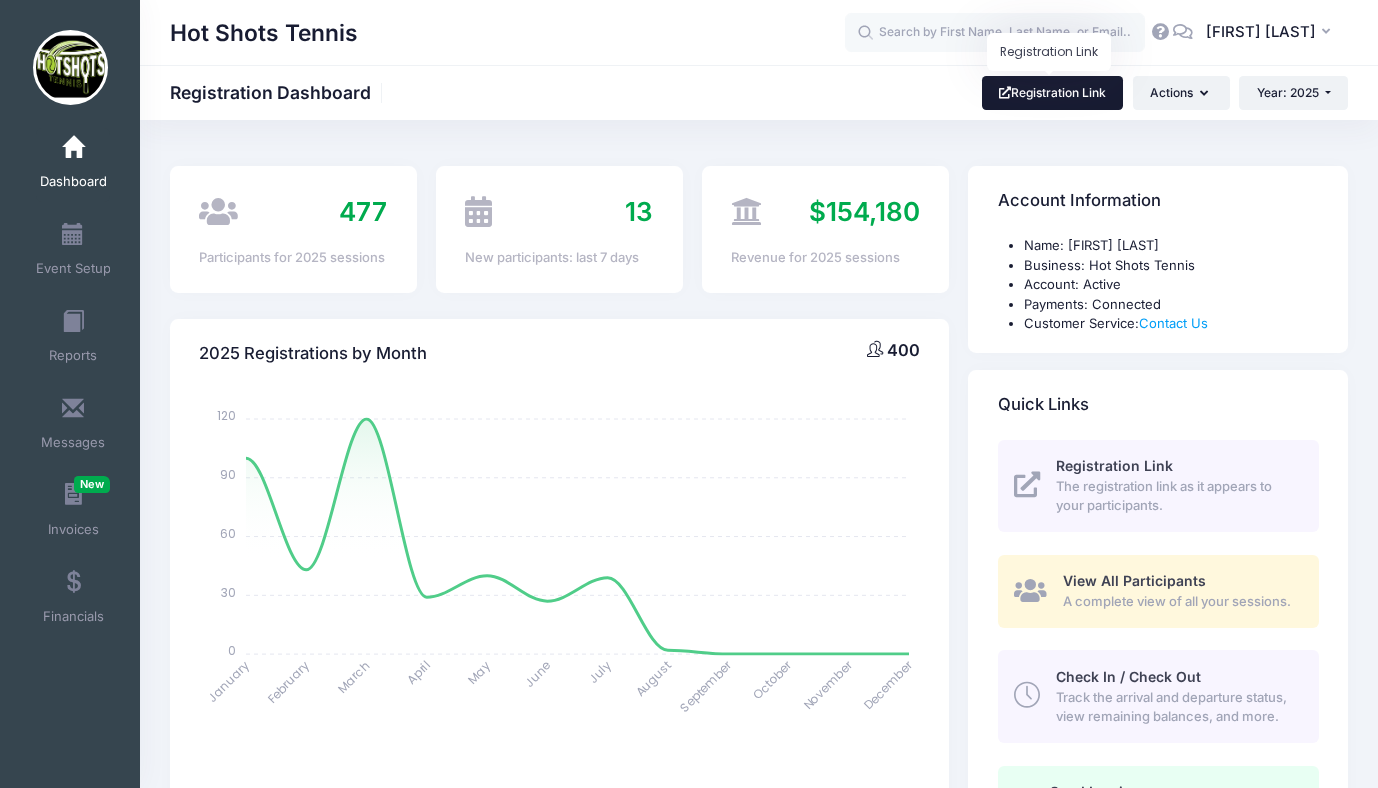 click on "Registration Link" at bounding box center (1053, 93) 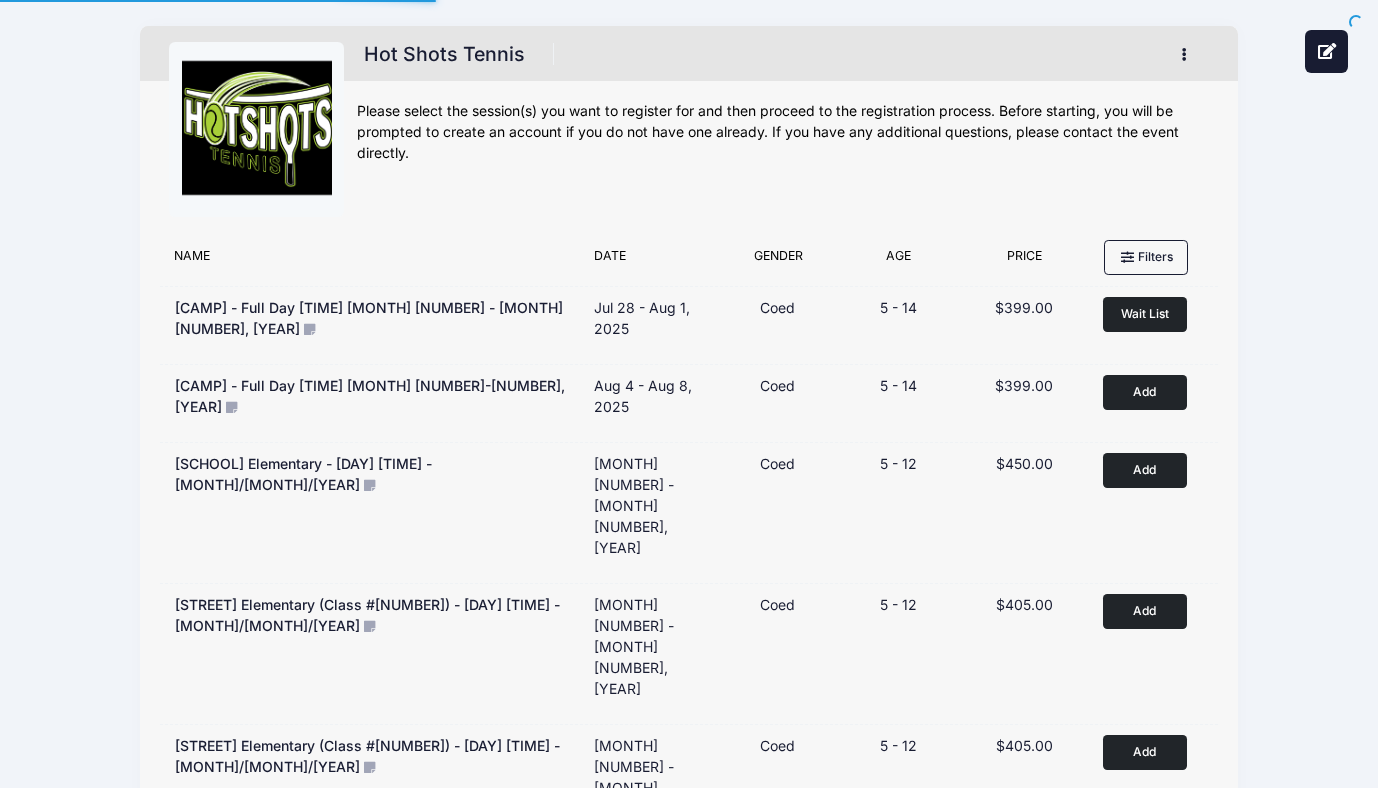 scroll, scrollTop: 0, scrollLeft: 0, axis: both 